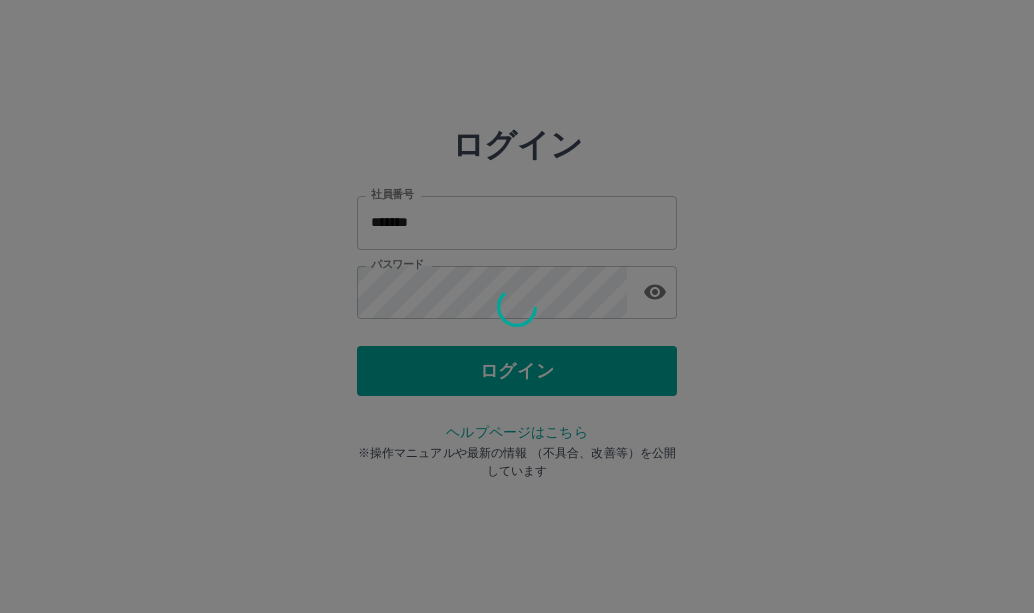scroll, scrollTop: 0, scrollLeft: 0, axis: both 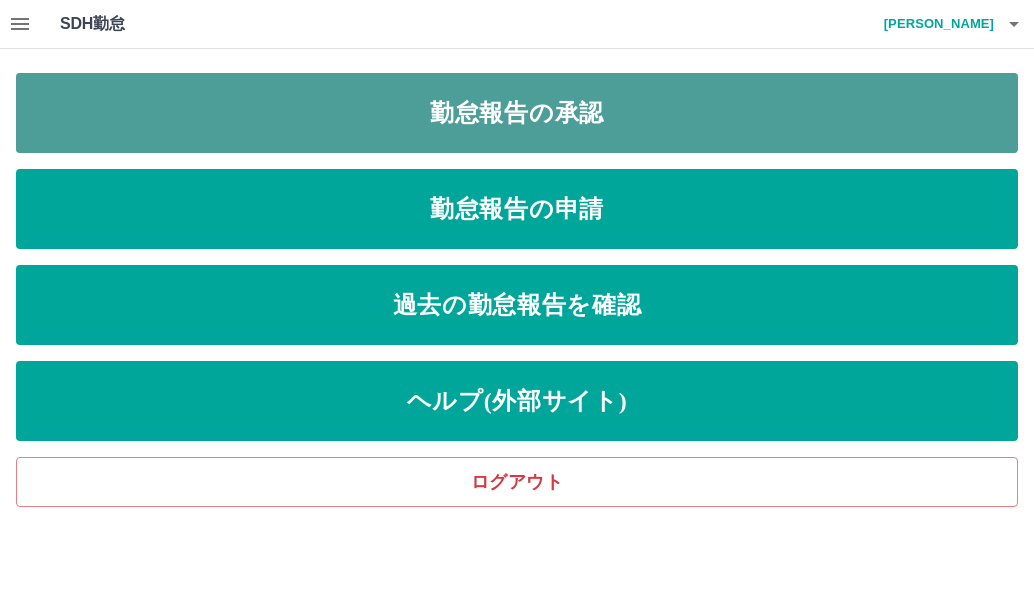 click on "勤怠報告の承認" at bounding box center (517, 113) 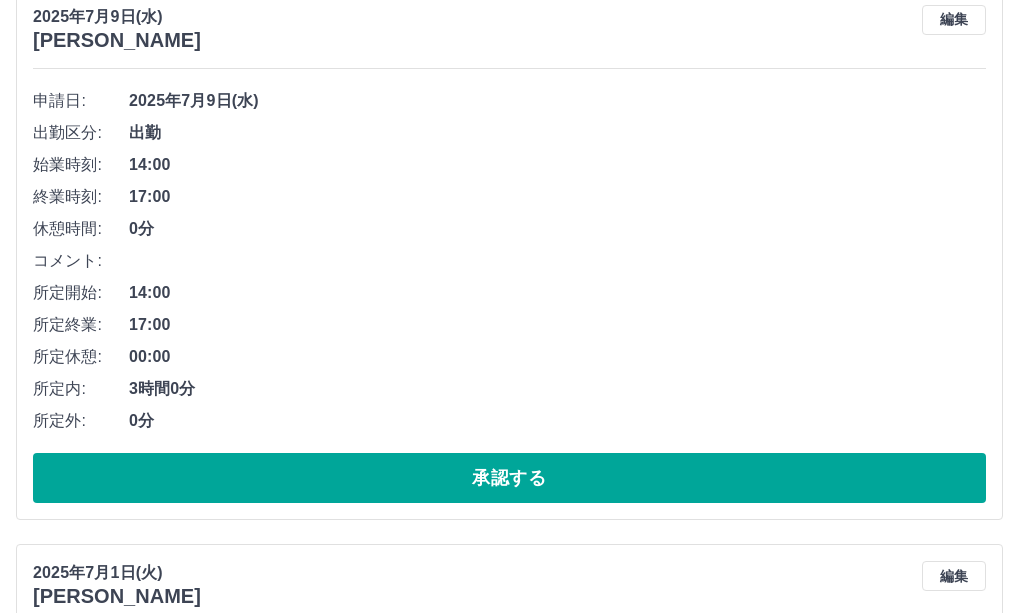 scroll, scrollTop: 3787, scrollLeft: 0, axis: vertical 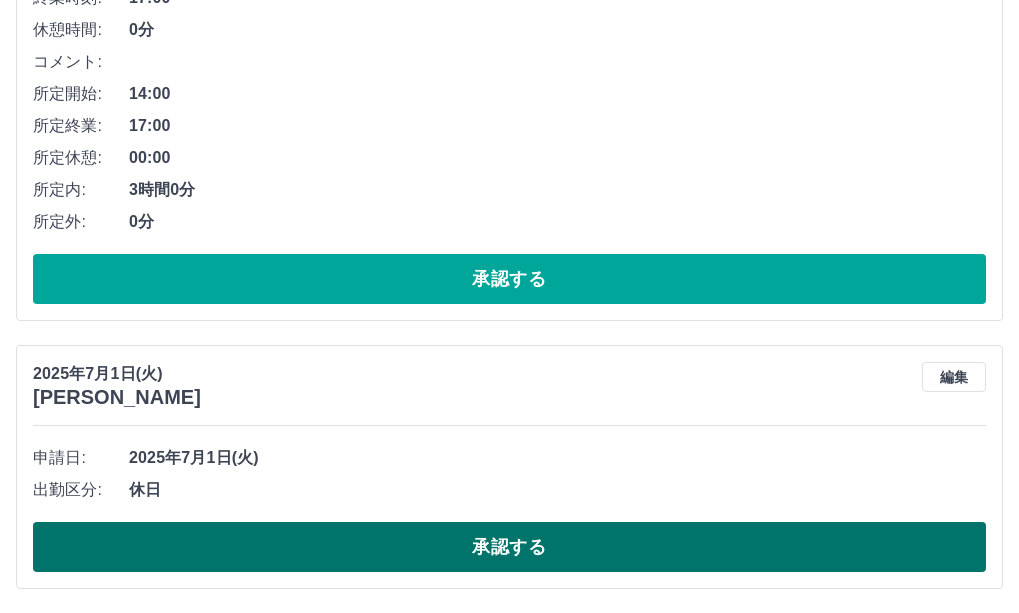 click on "承認する" at bounding box center (509, 547) 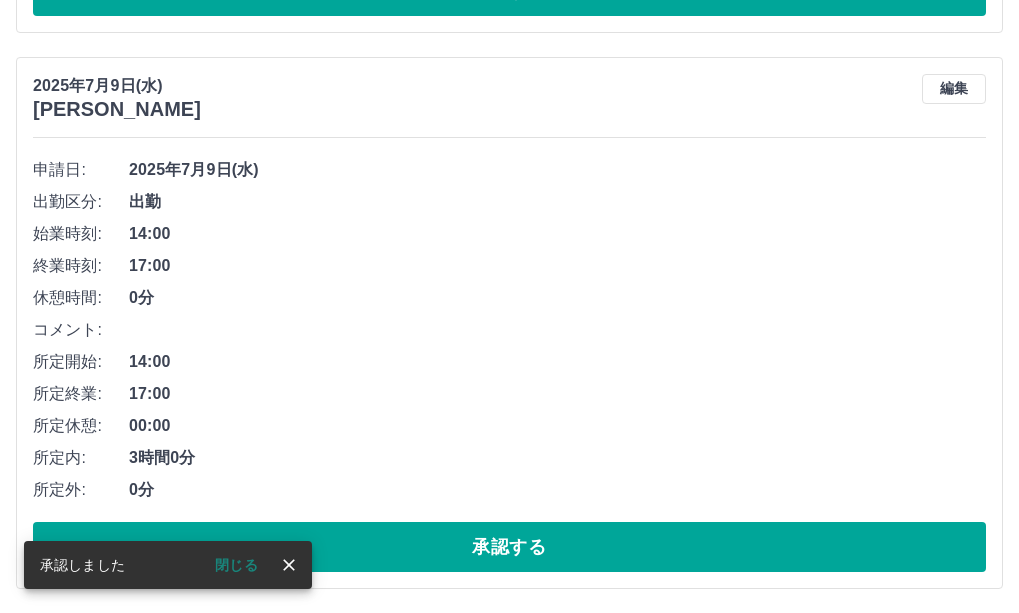 scroll, scrollTop: 3519, scrollLeft: 0, axis: vertical 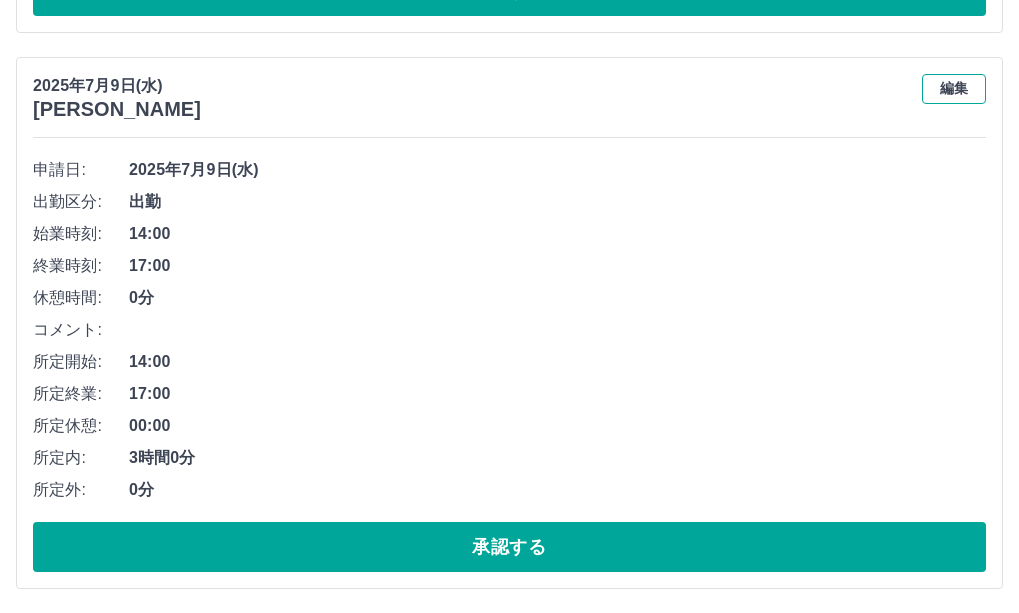 click on "編集" at bounding box center (954, 89) 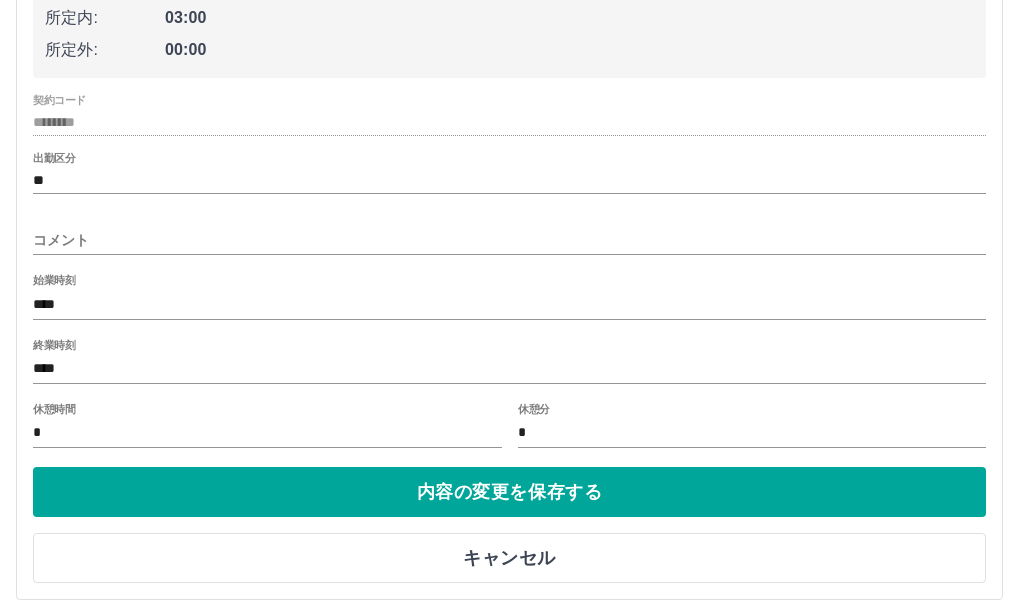 scroll, scrollTop: 3819, scrollLeft: 0, axis: vertical 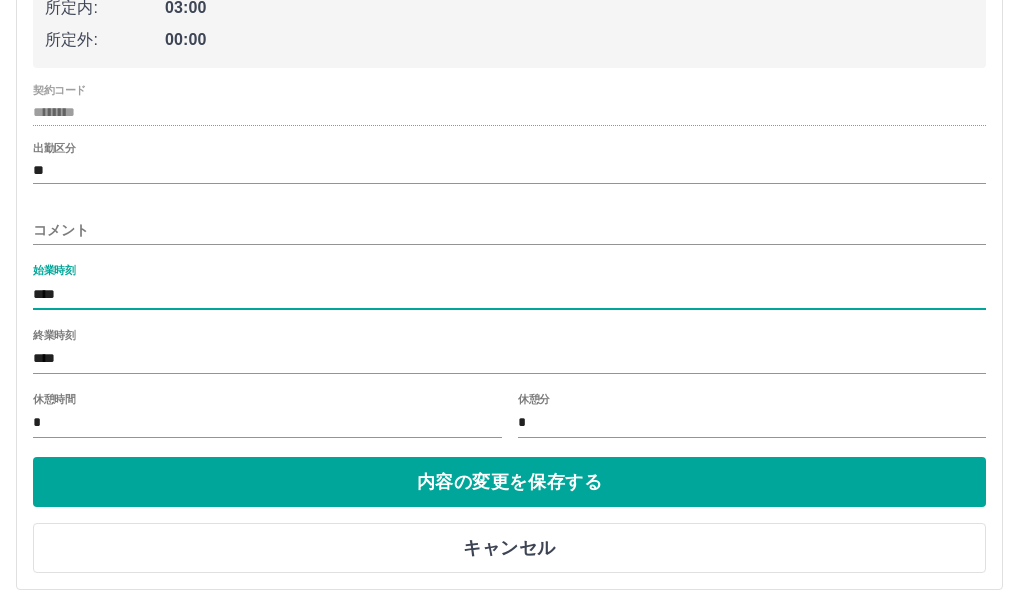 click on "****" at bounding box center (509, 294) 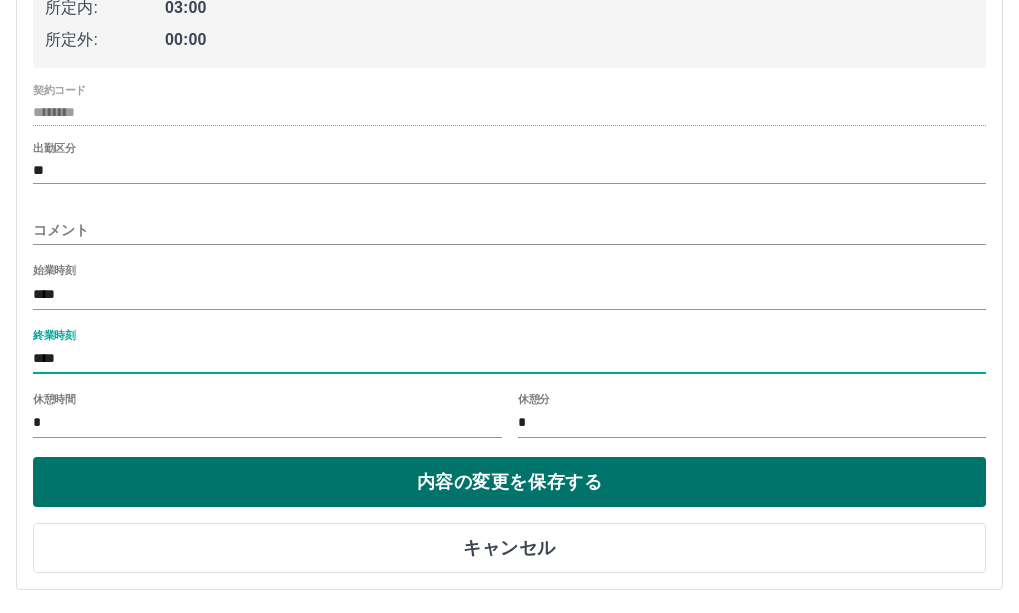 type on "****" 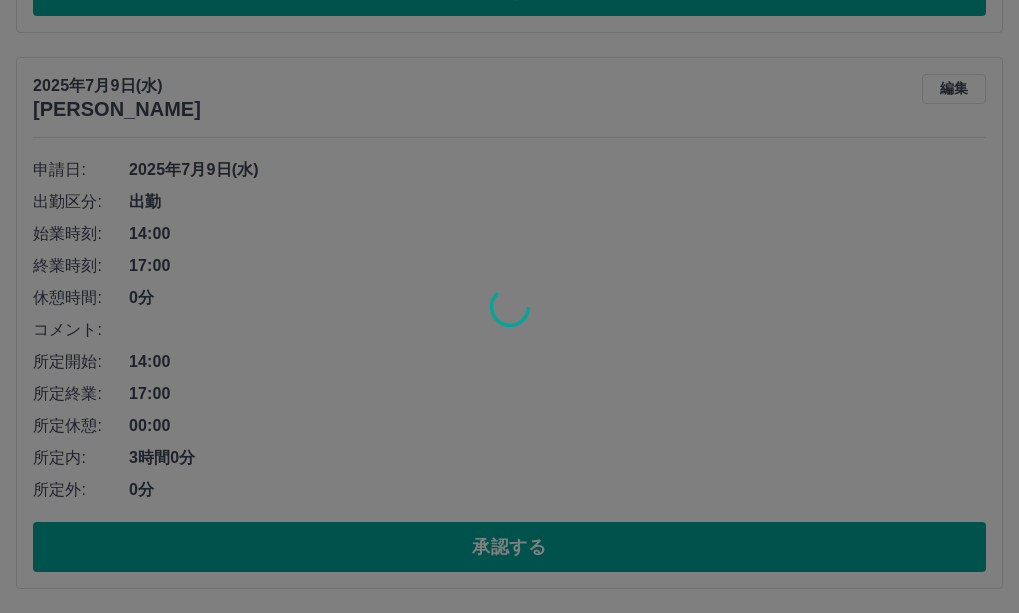 scroll, scrollTop: 3519, scrollLeft: 0, axis: vertical 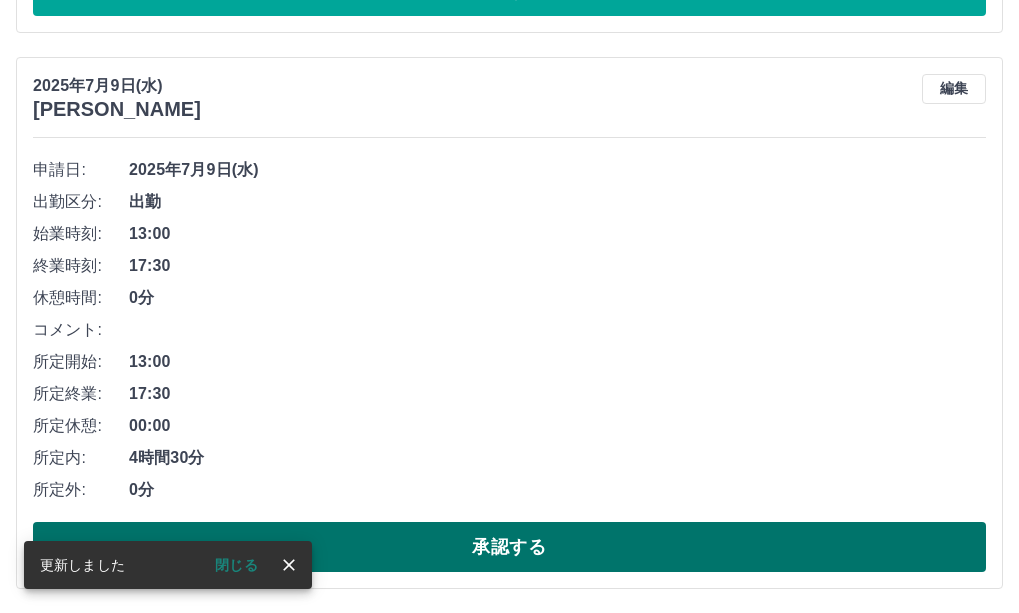 click on "承認する" at bounding box center (509, 547) 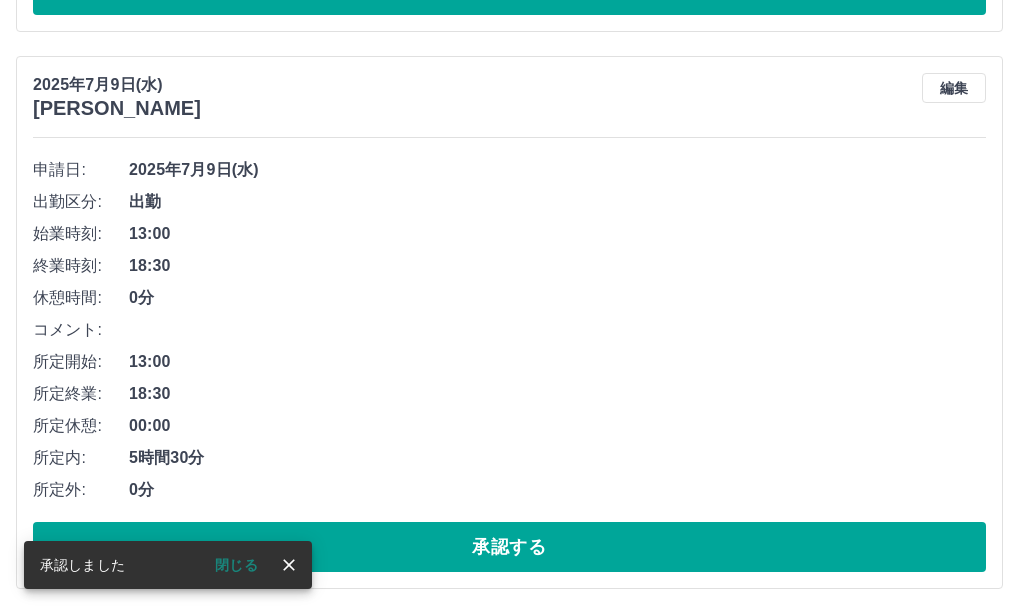 scroll, scrollTop: 2963, scrollLeft: 0, axis: vertical 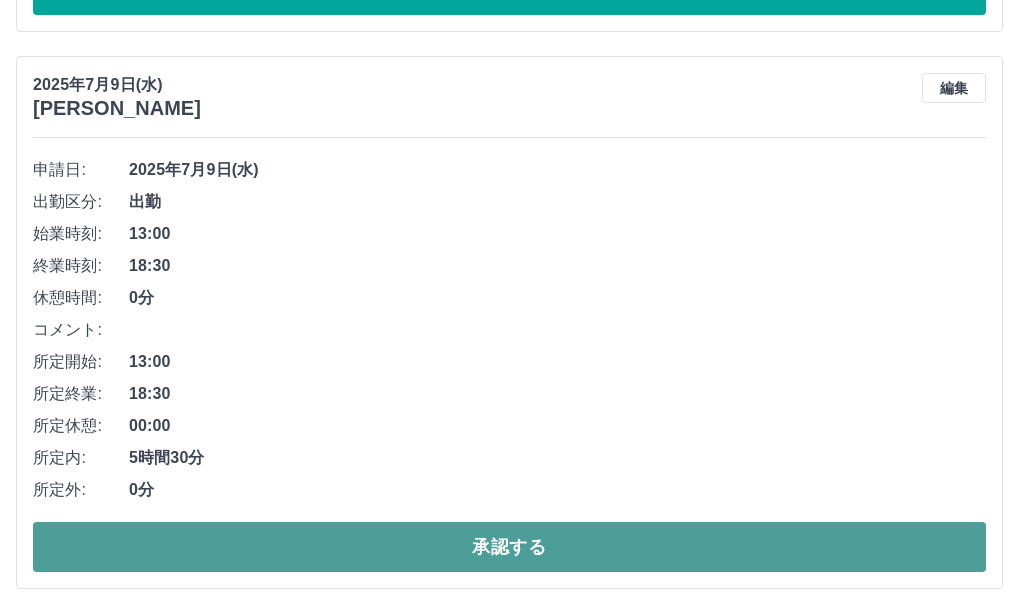 click on "承認する" at bounding box center [509, 547] 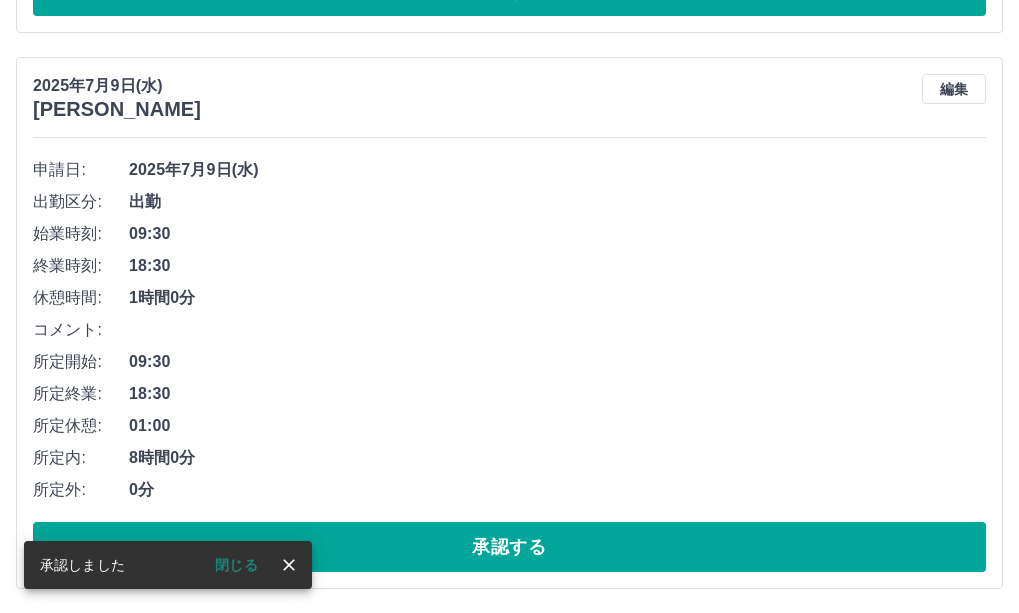 scroll, scrollTop: 2406, scrollLeft: 0, axis: vertical 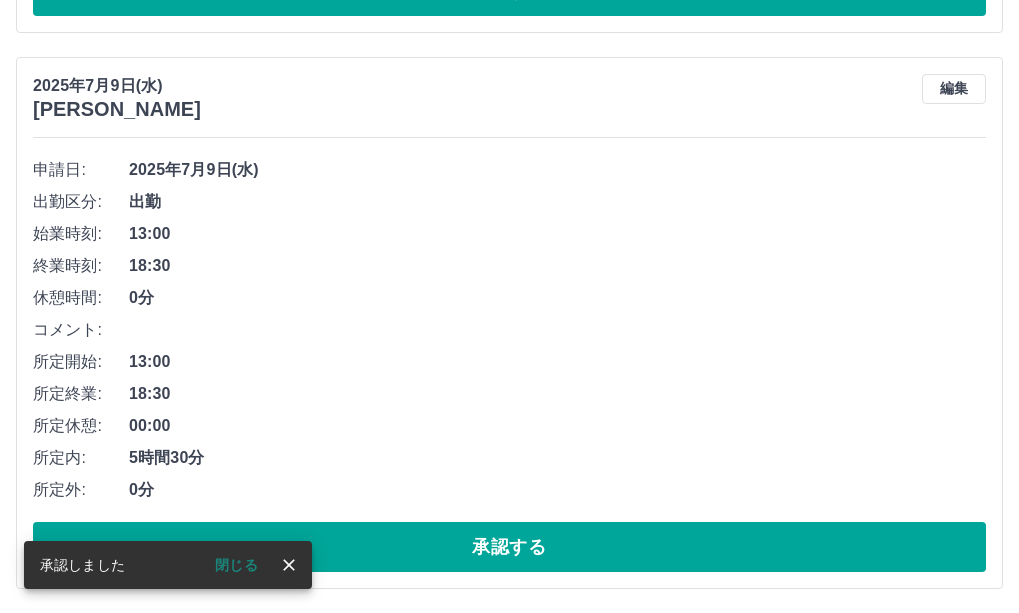 click on "承認する" at bounding box center (509, 547) 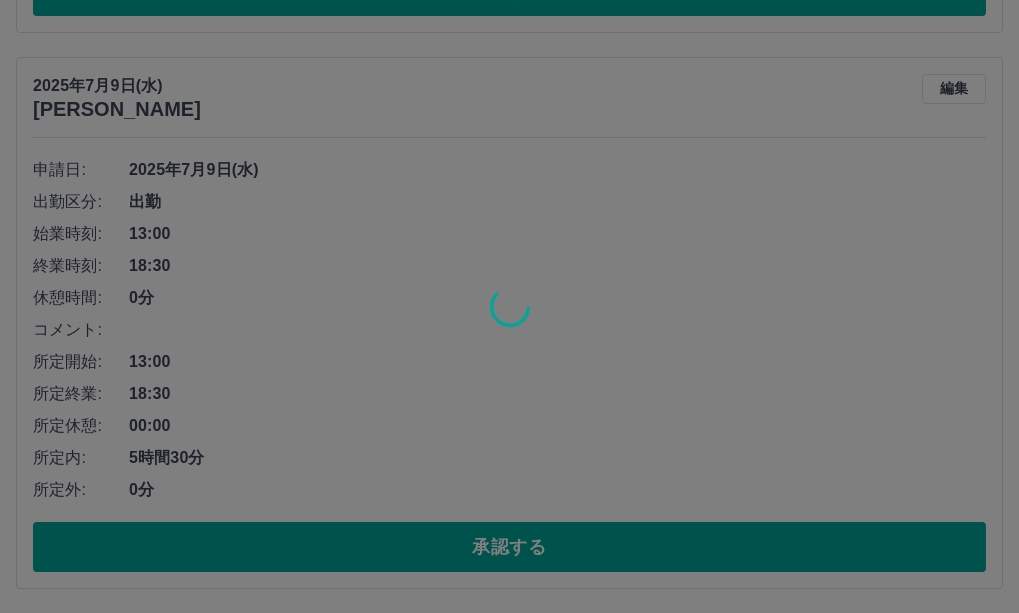 scroll, scrollTop: 1294, scrollLeft: 0, axis: vertical 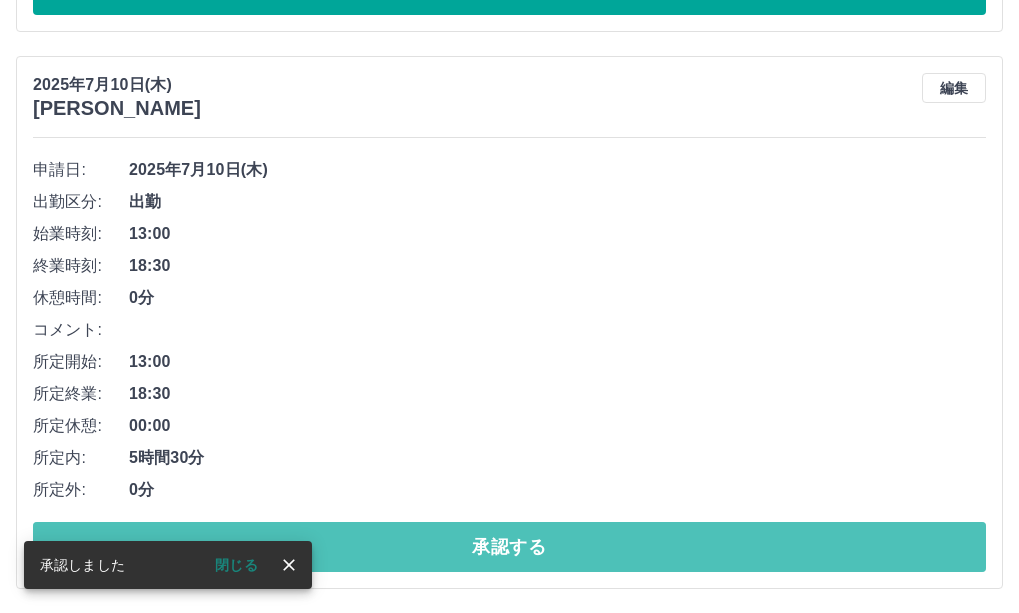 click on "承認する" at bounding box center (509, 547) 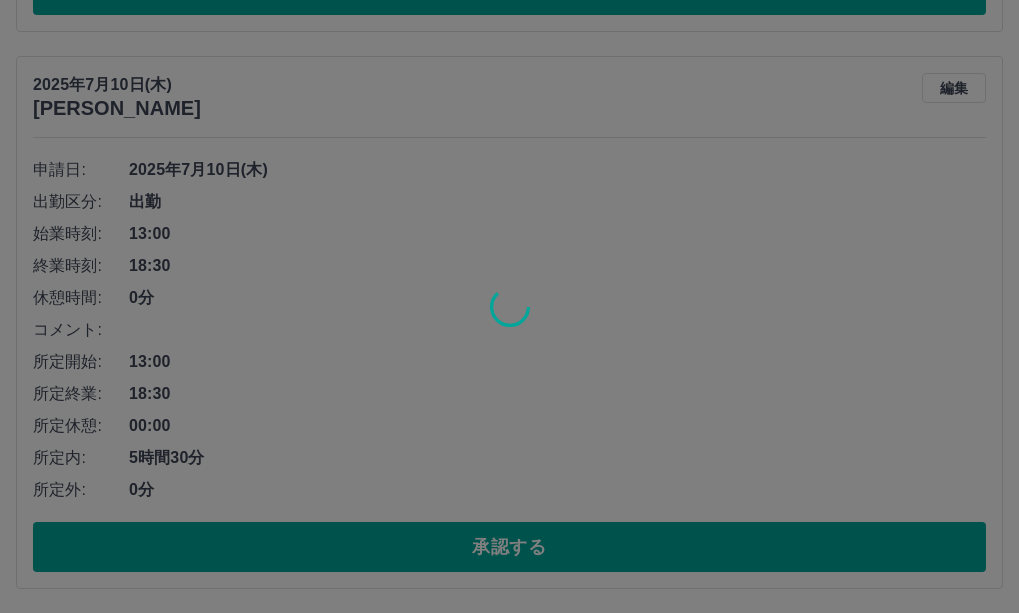 scroll, scrollTop: 737, scrollLeft: 0, axis: vertical 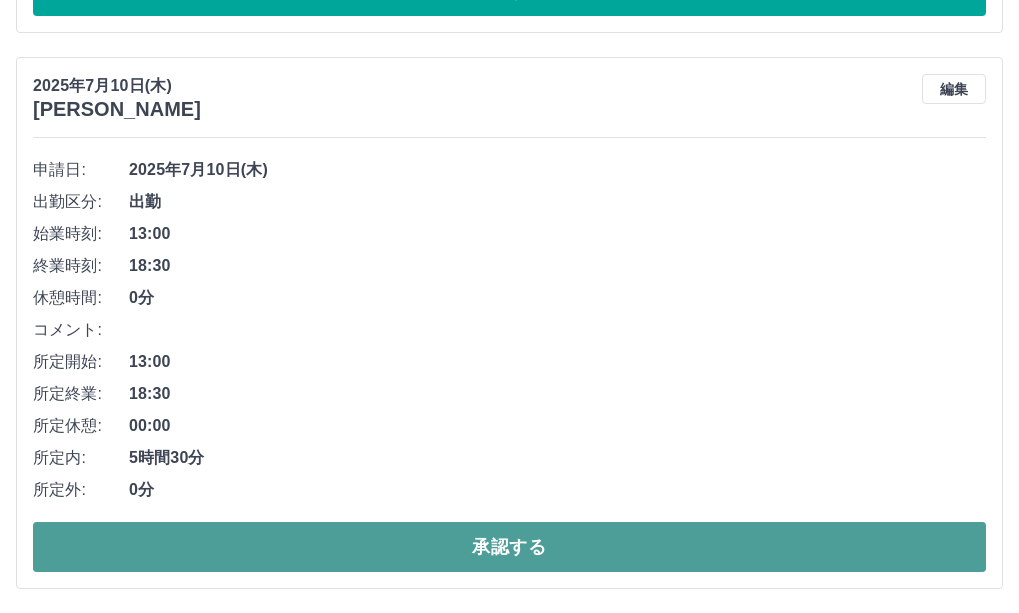 click on "承認する" at bounding box center [509, 547] 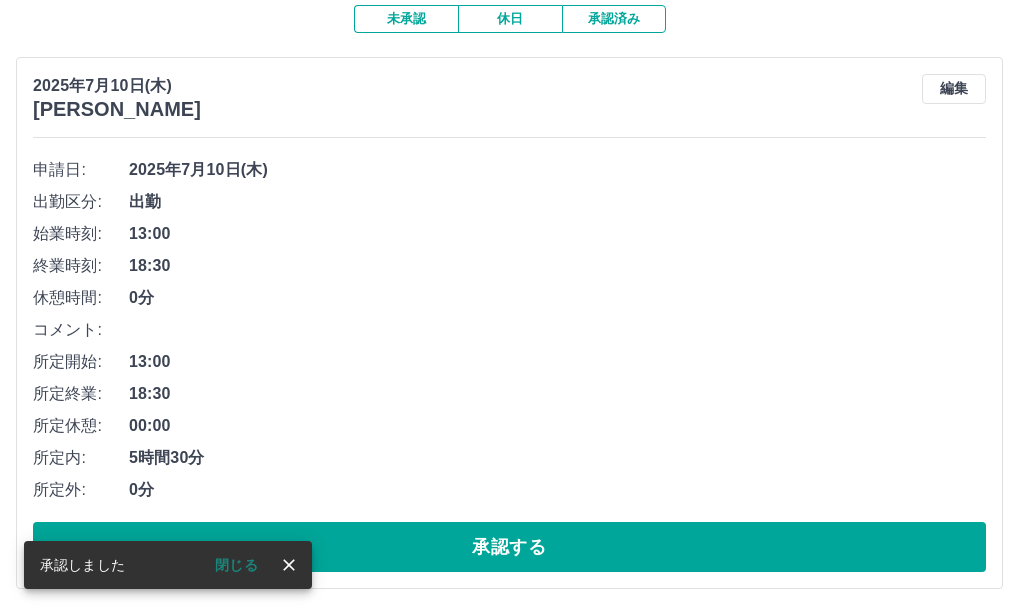 scroll, scrollTop: 181, scrollLeft: 0, axis: vertical 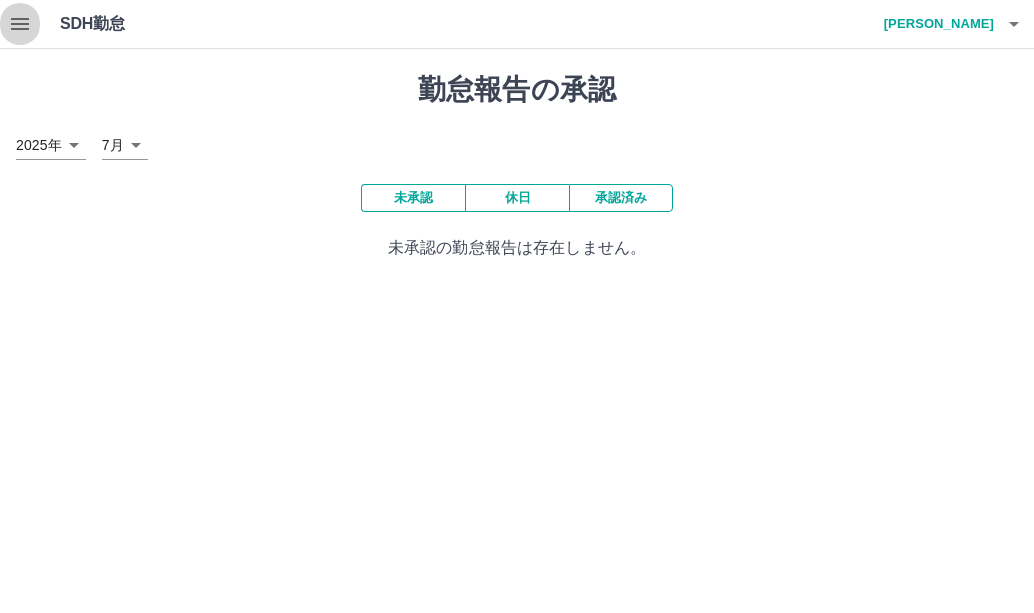 click 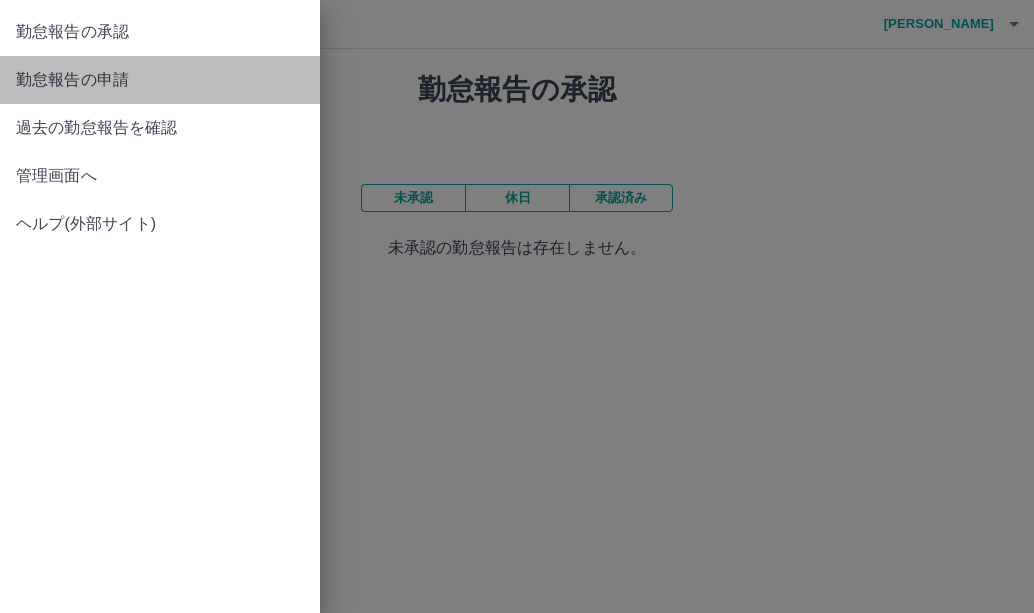 click on "勤怠報告の申請" at bounding box center [160, 80] 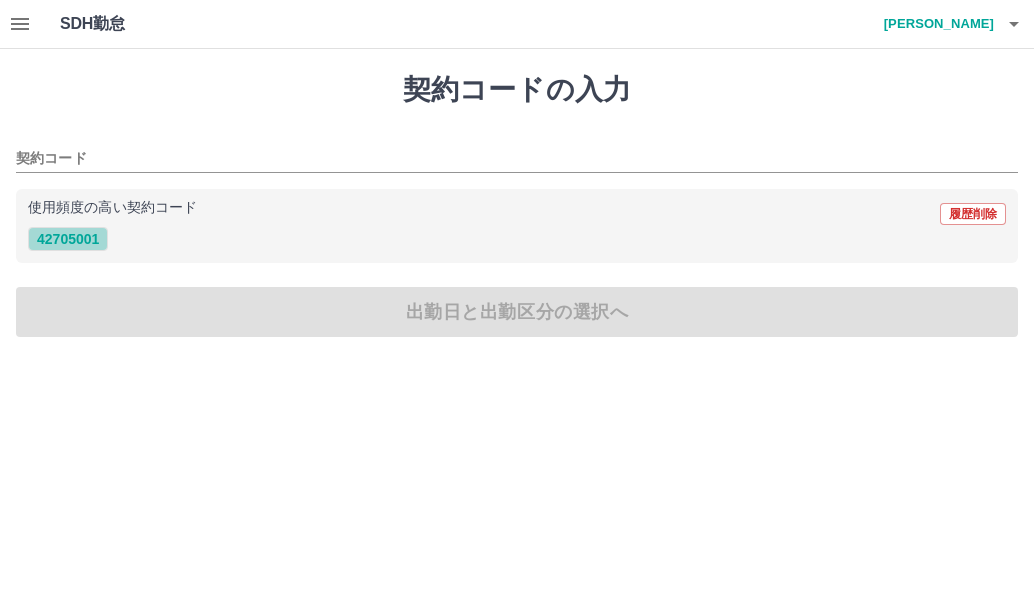 click on "42705001" at bounding box center [68, 239] 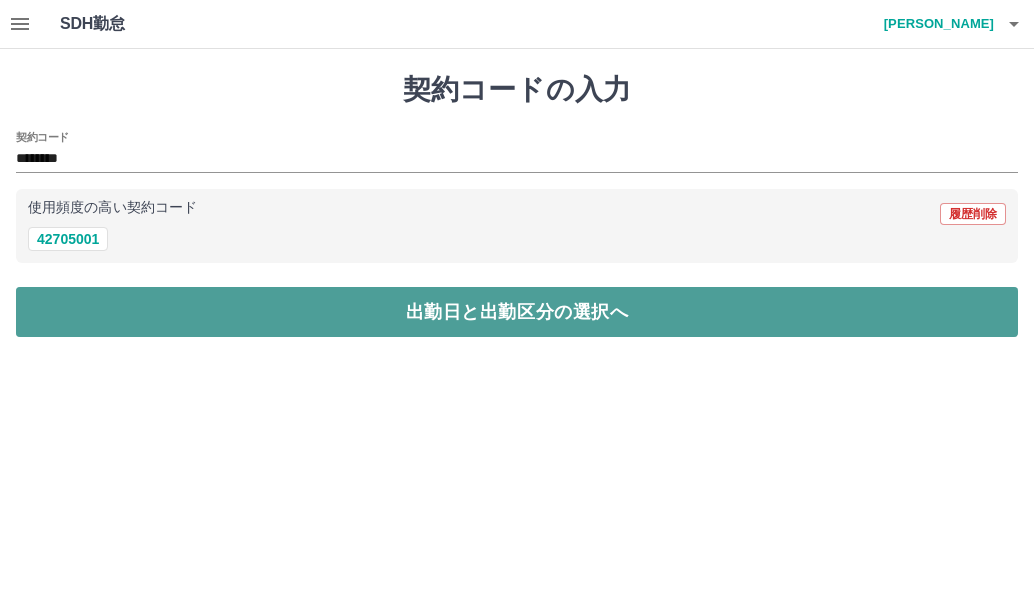 click on "出勤日と出勤区分の選択へ" at bounding box center (517, 312) 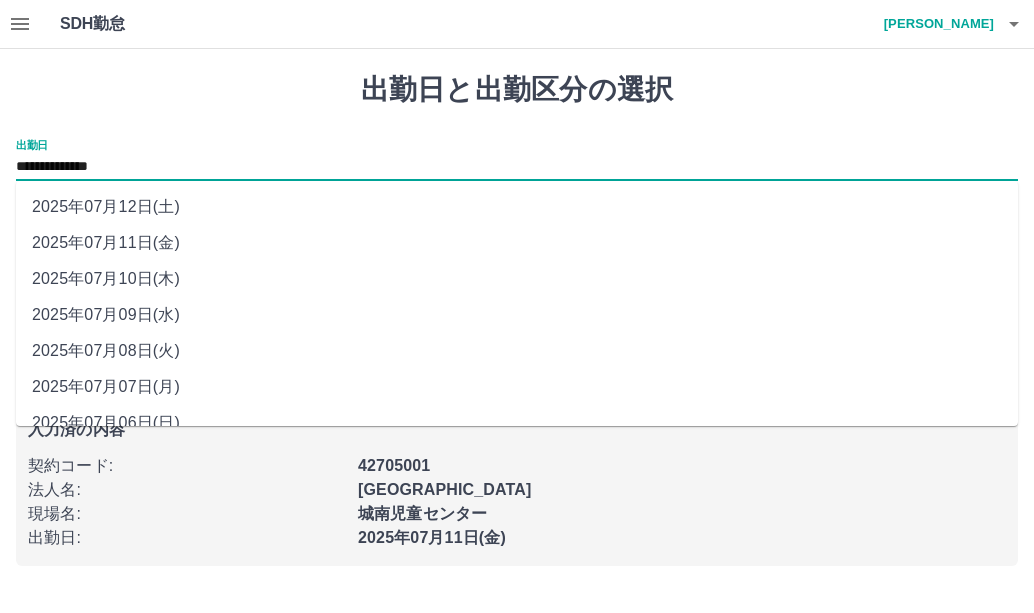 click on "**********" at bounding box center (517, 167) 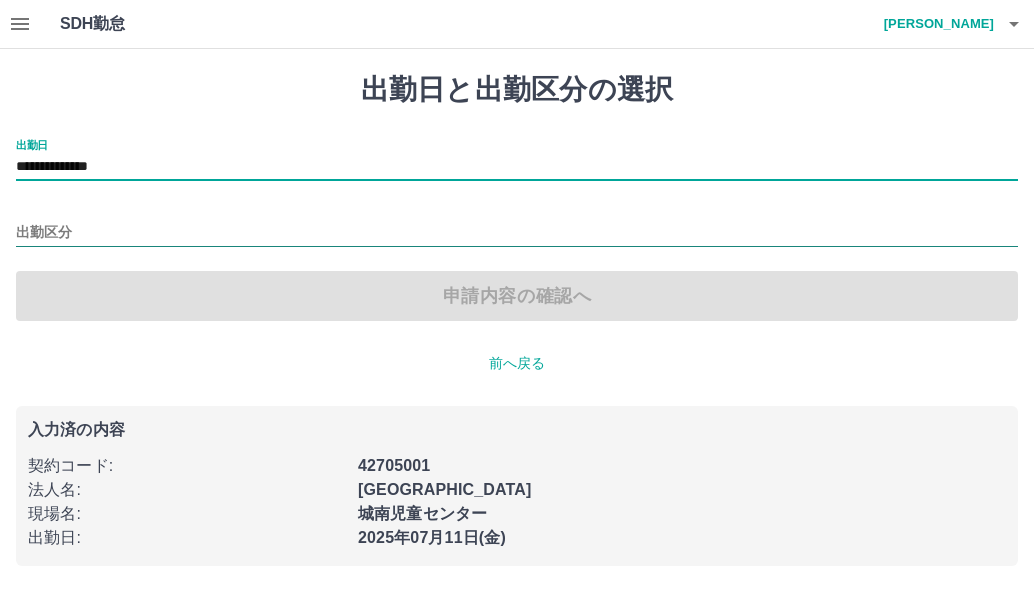 click on "出勤区分" at bounding box center (517, 233) 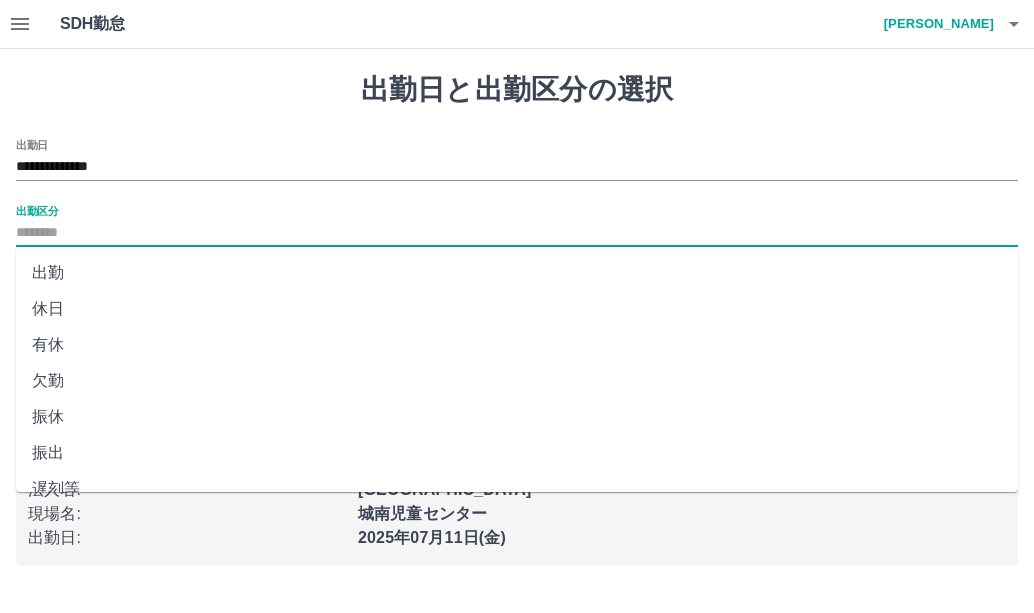 click on "出勤" at bounding box center [517, 273] 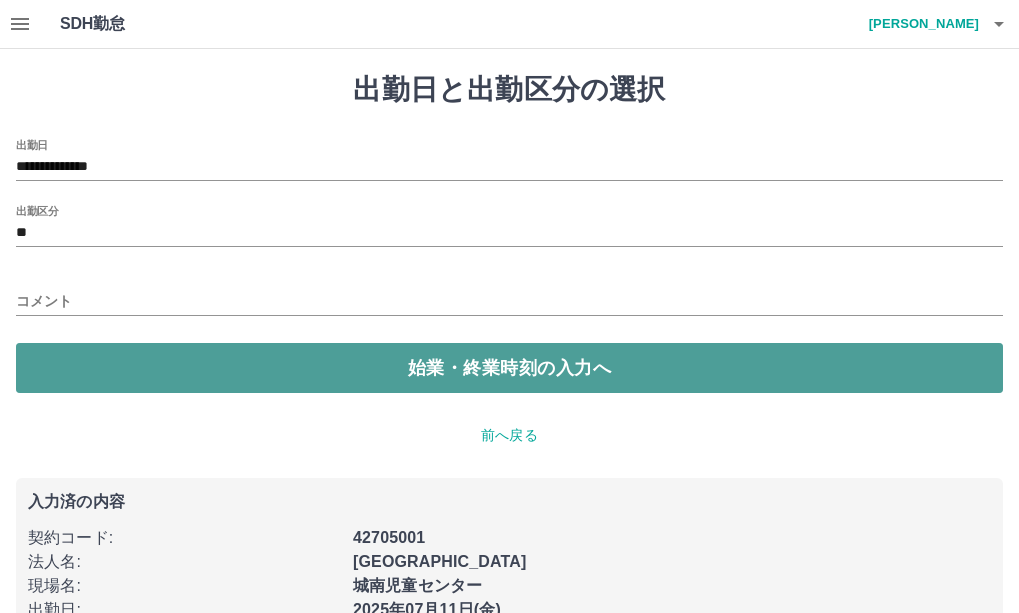 click on "始業・終業時刻の入力へ" at bounding box center [509, 368] 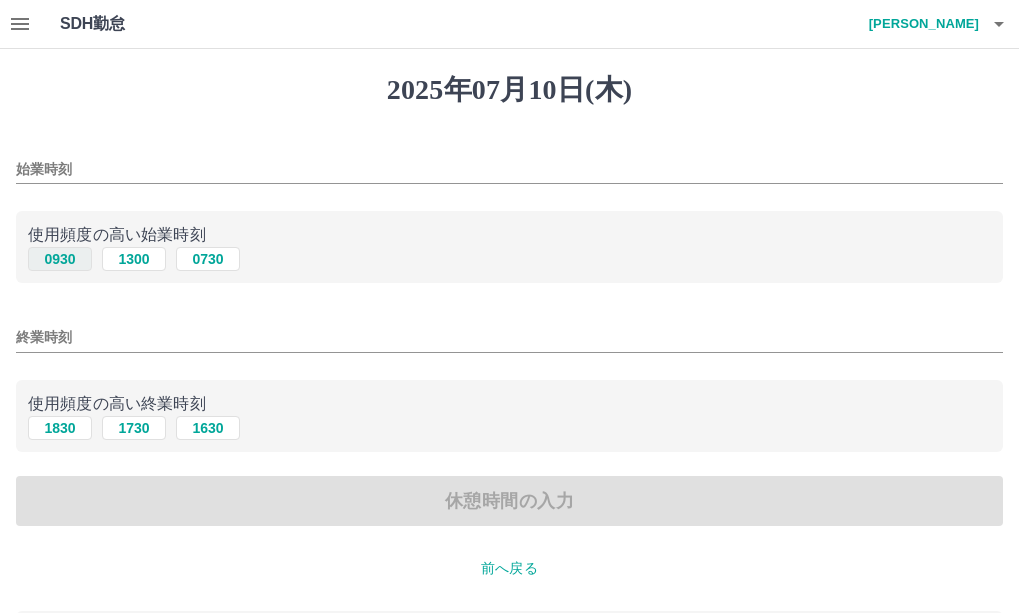 click on "0930" at bounding box center (60, 259) 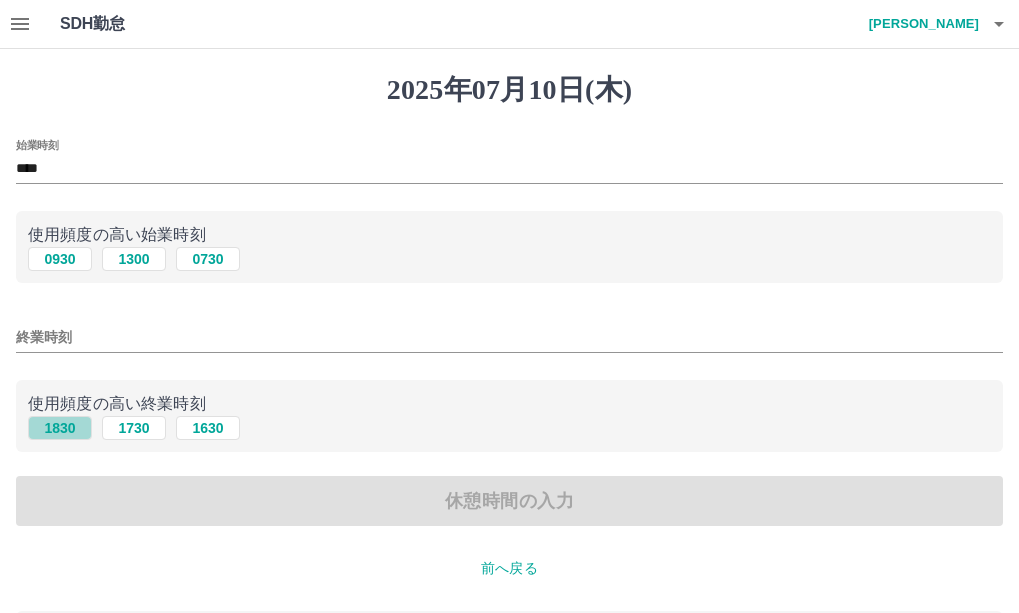 click on "1830" at bounding box center (60, 428) 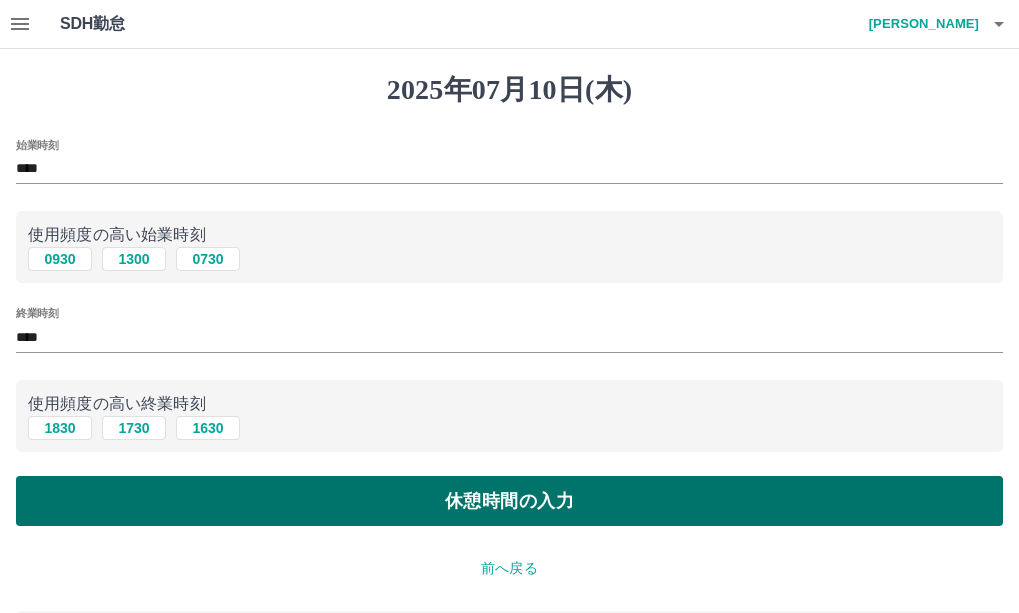 click on "休憩時間の入力" at bounding box center [509, 501] 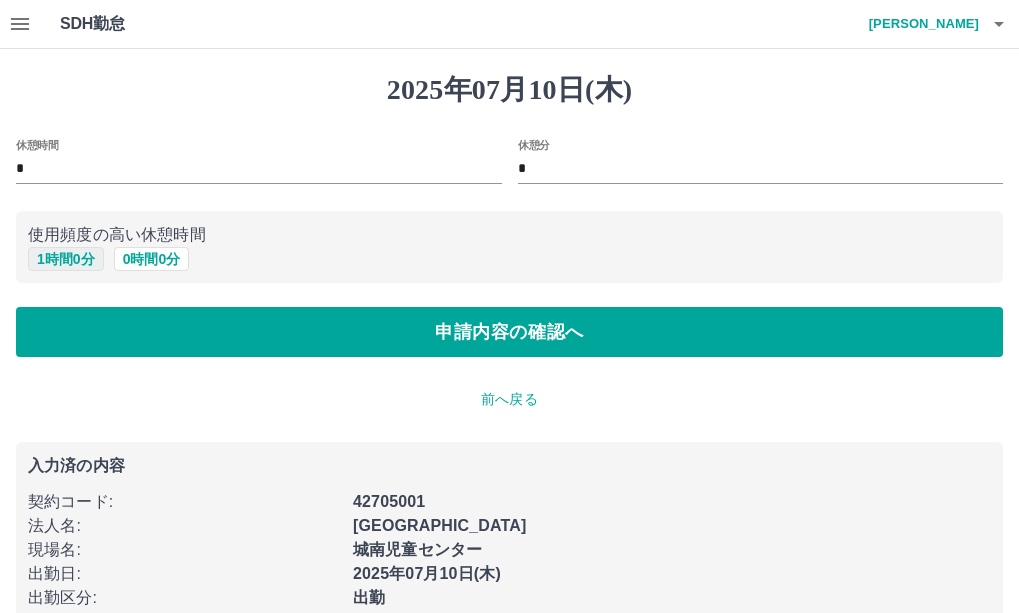 click on "1 時間 0 分" at bounding box center [66, 259] 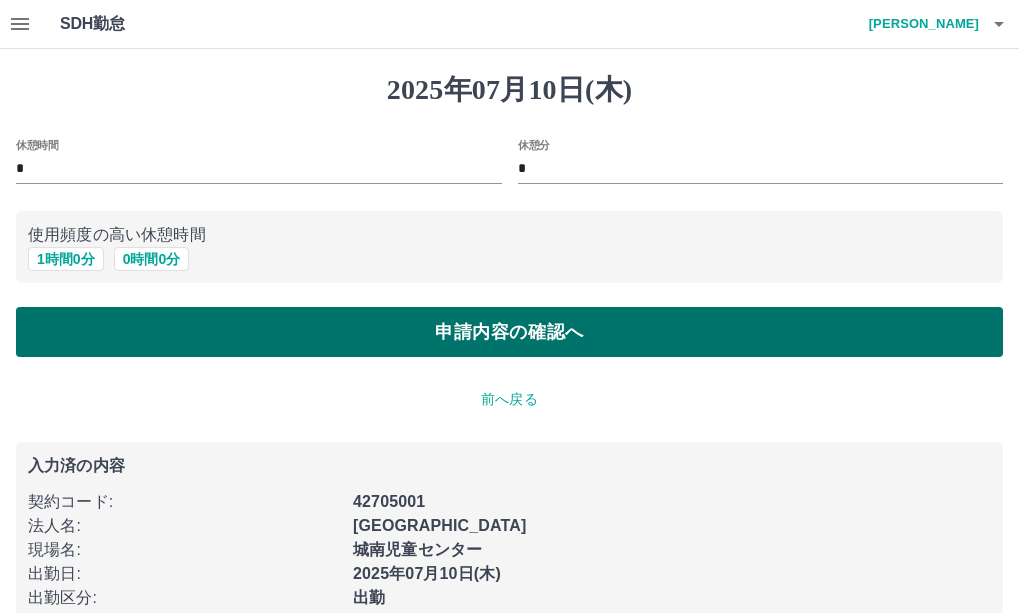 click on "申請内容の確認へ" at bounding box center (509, 332) 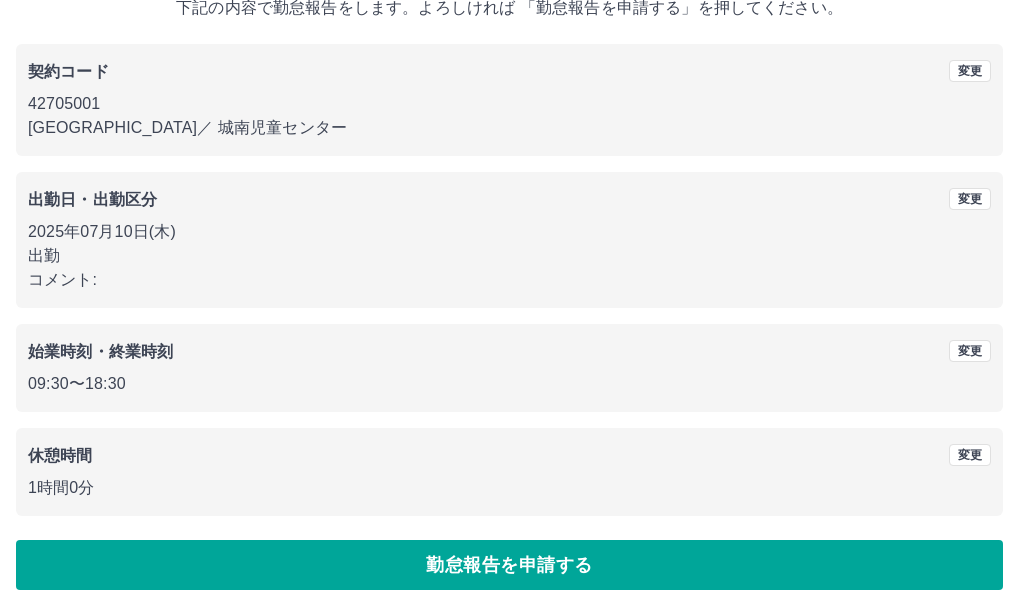 scroll, scrollTop: 136, scrollLeft: 0, axis: vertical 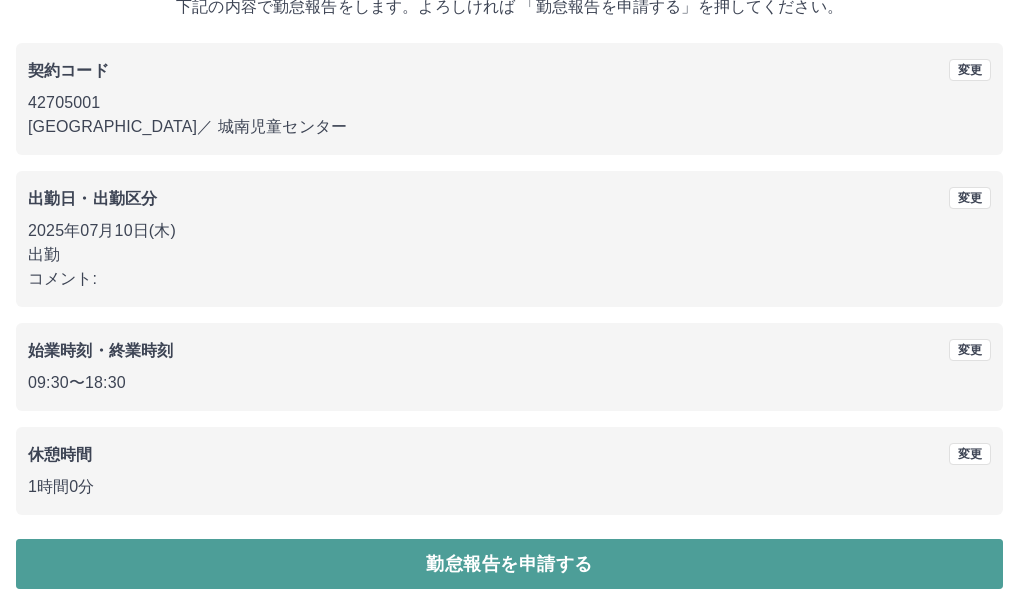click on "勤怠報告を申請する" at bounding box center (509, 564) 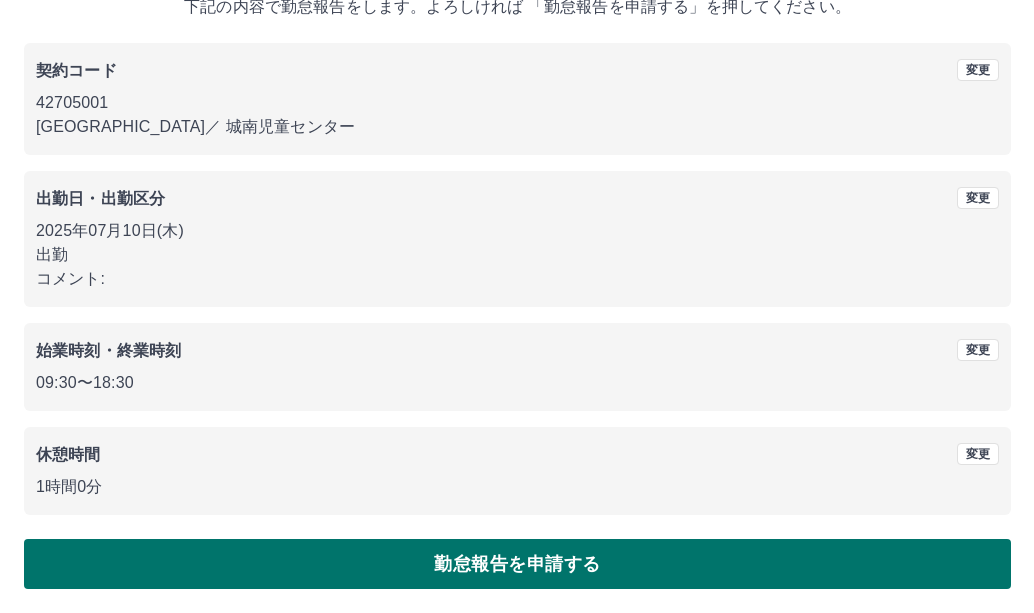 scroll, scrollTop: 0, scrollLeft: 0, axis: both 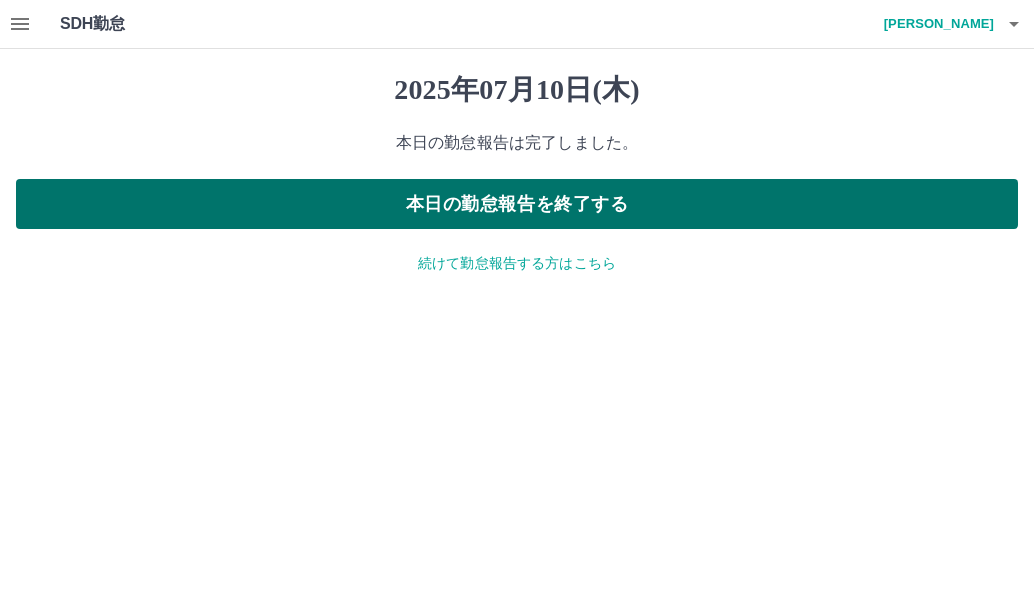 click on "本日の勤怠報告を終了する" at bounding box center (517, 204) 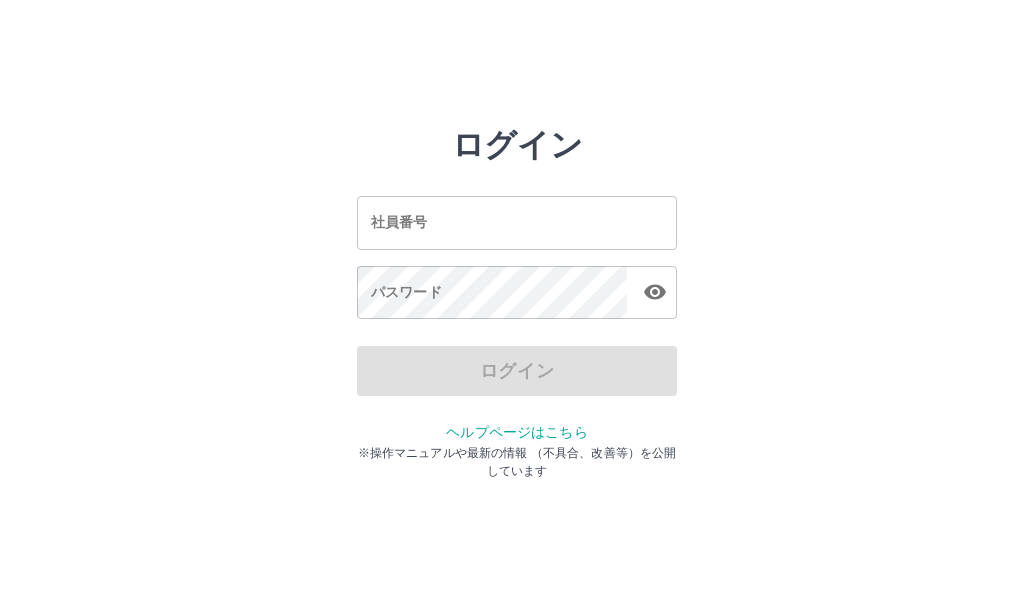 scroll, scrollTop: 0, scrollLeft: 0, axis: both 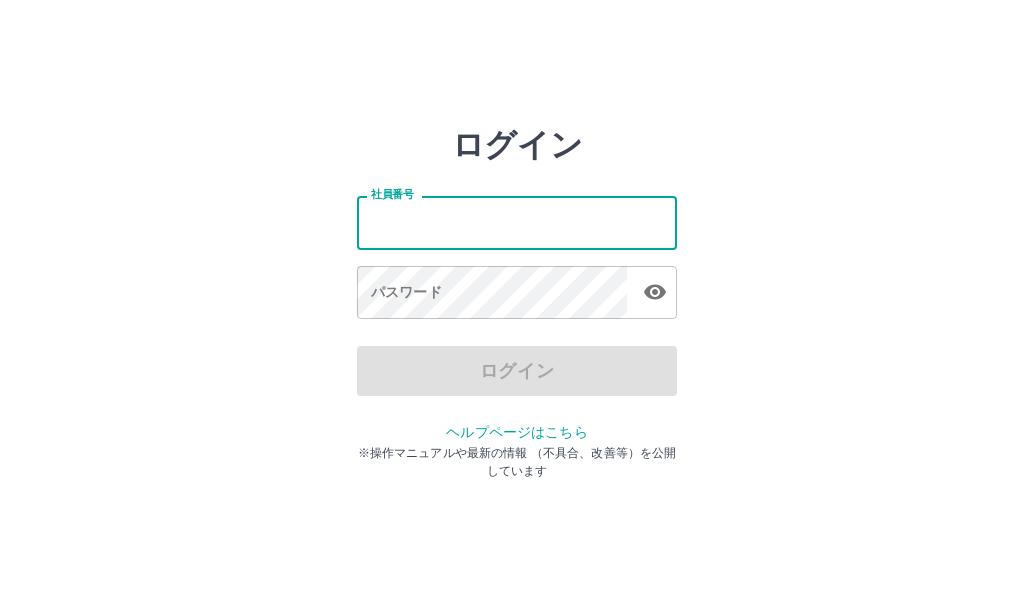 type on "*******" 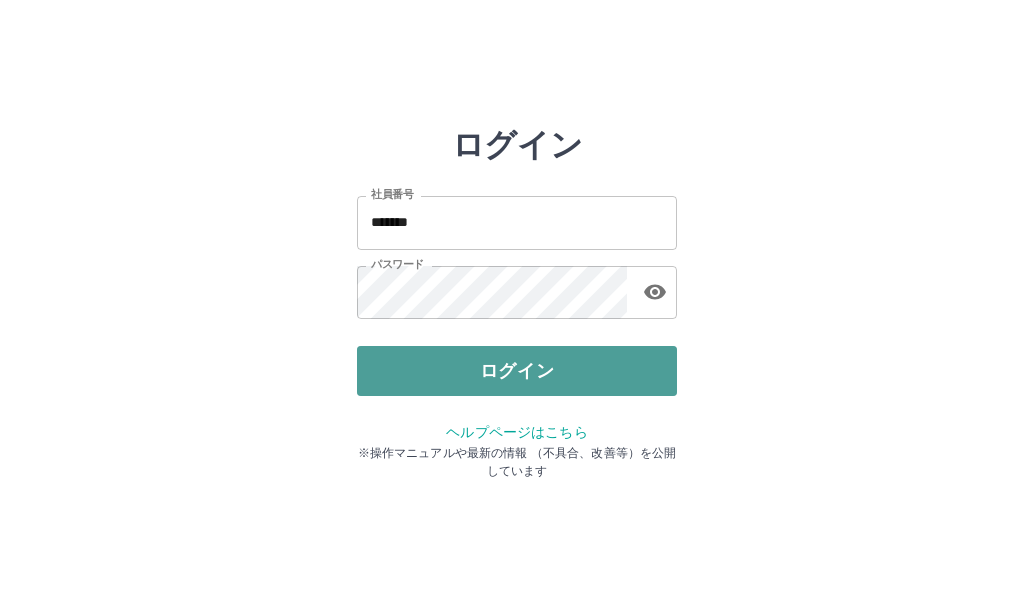 click on "ログイン" at bounding box center (517, 371) 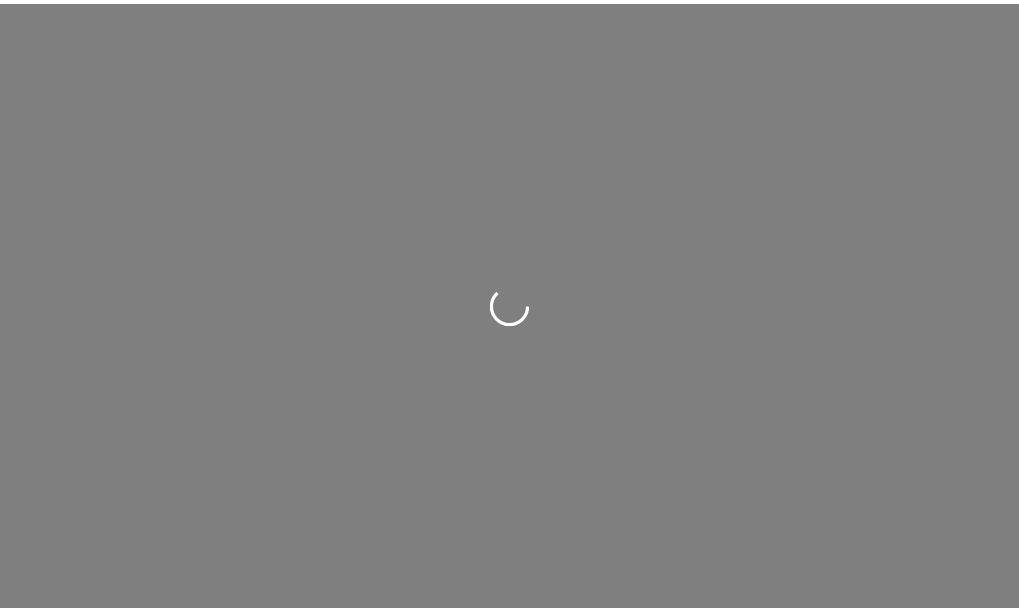scroll, scrollTop: 0, scrollLeft: 0, axis: both 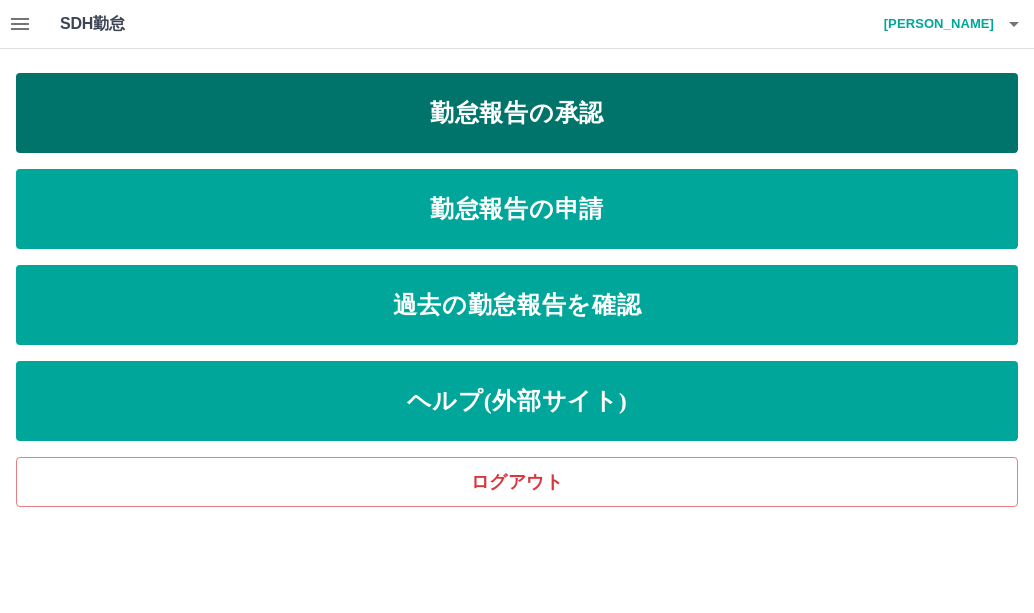 click on "勤怠報告の承認" at bounding box center (517, 113) 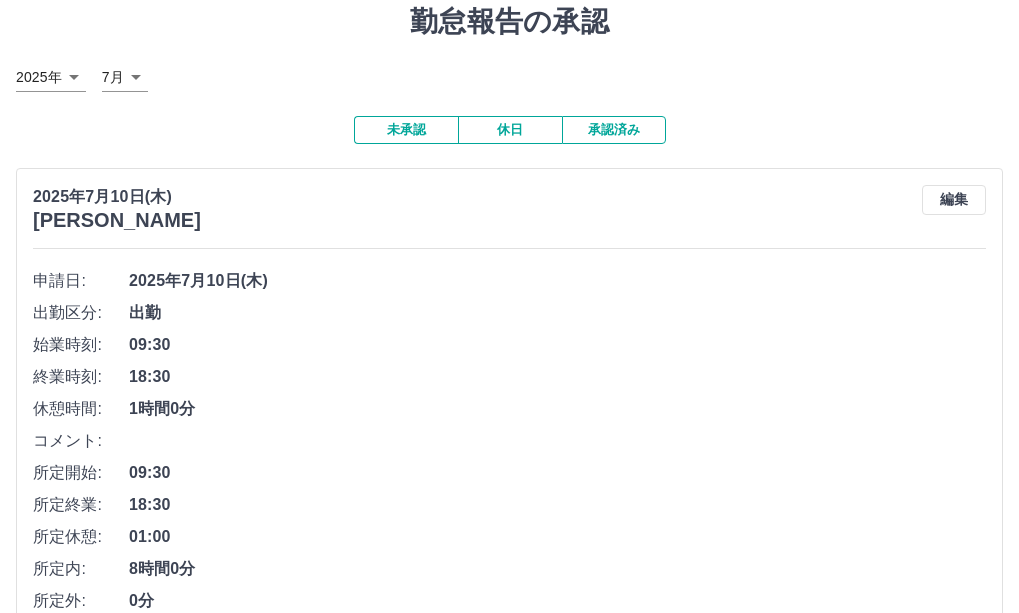 scroll, scrollTop: 181, scrollLeft: 0, axis: vertical 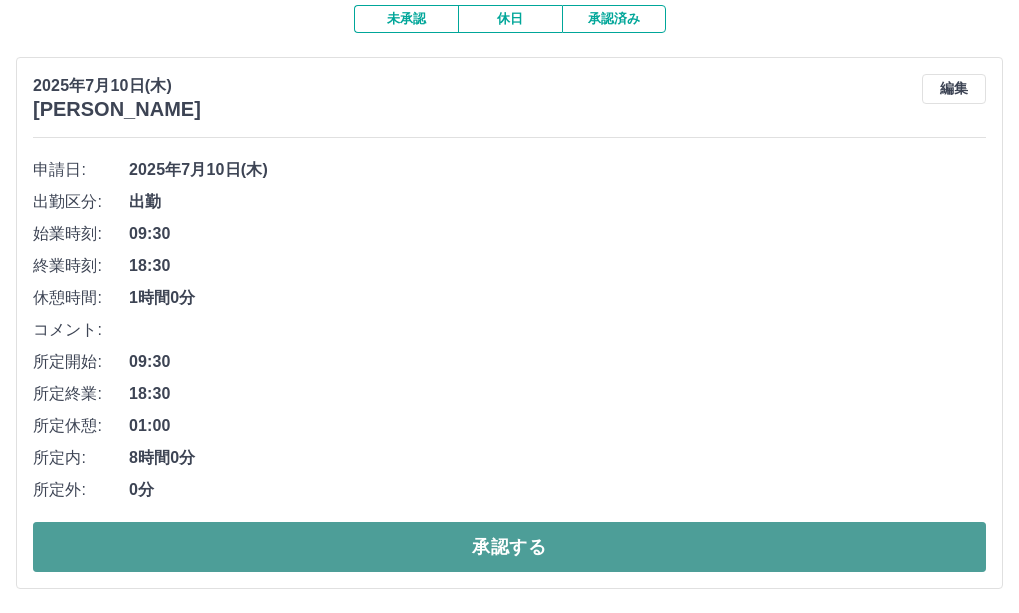 click on "承認する" at bounding box center (509, 547) 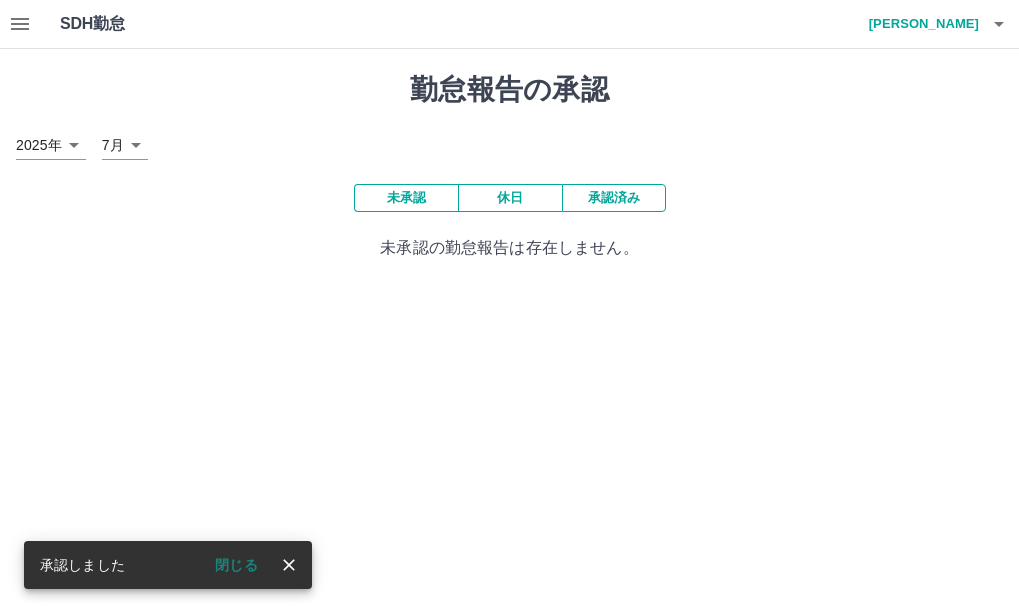 scroll, scrollTop: 0, scrollLeft: 0, axis: both 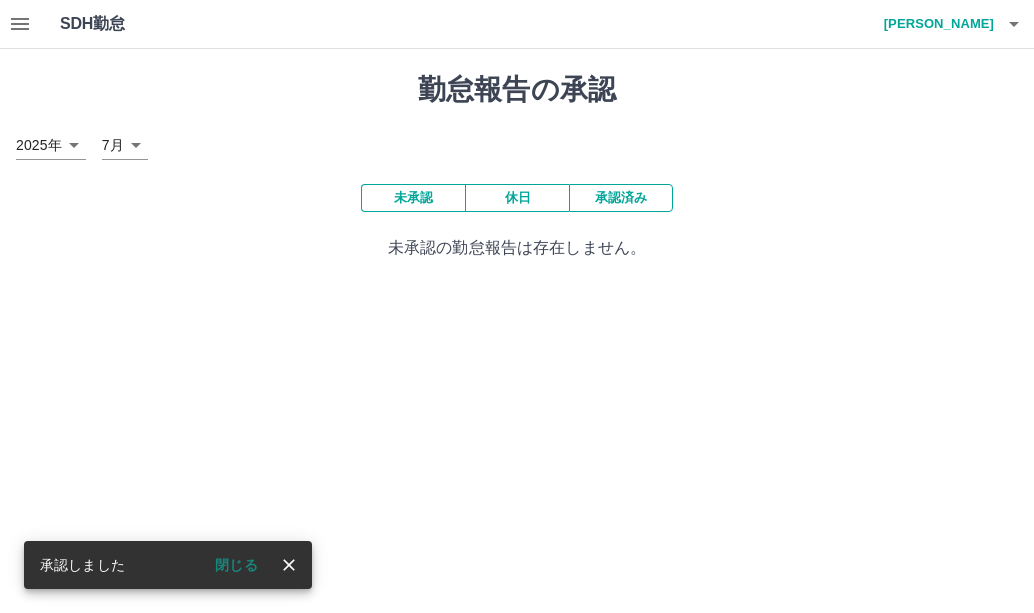 click on "承認済み" at bounding box center [621, 198] 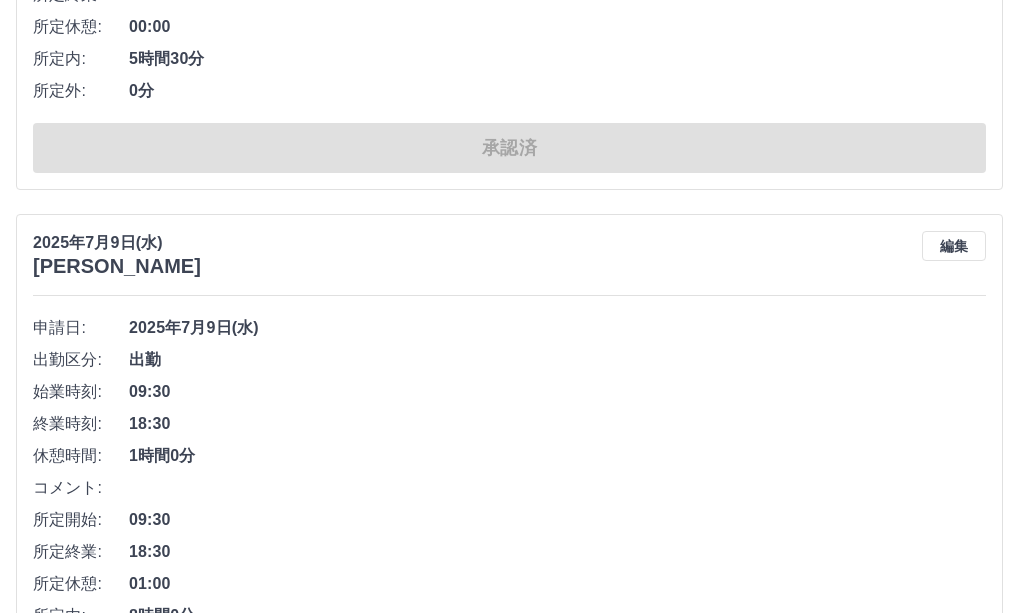 scroll, scrollTop: 2700, scrollLeft: 0, axis: vertical 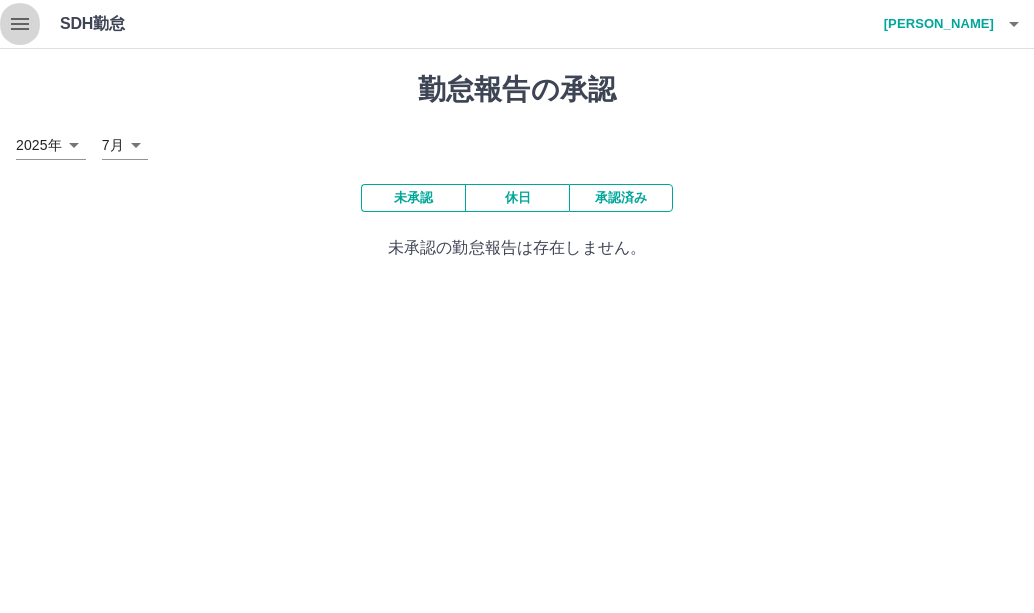 click 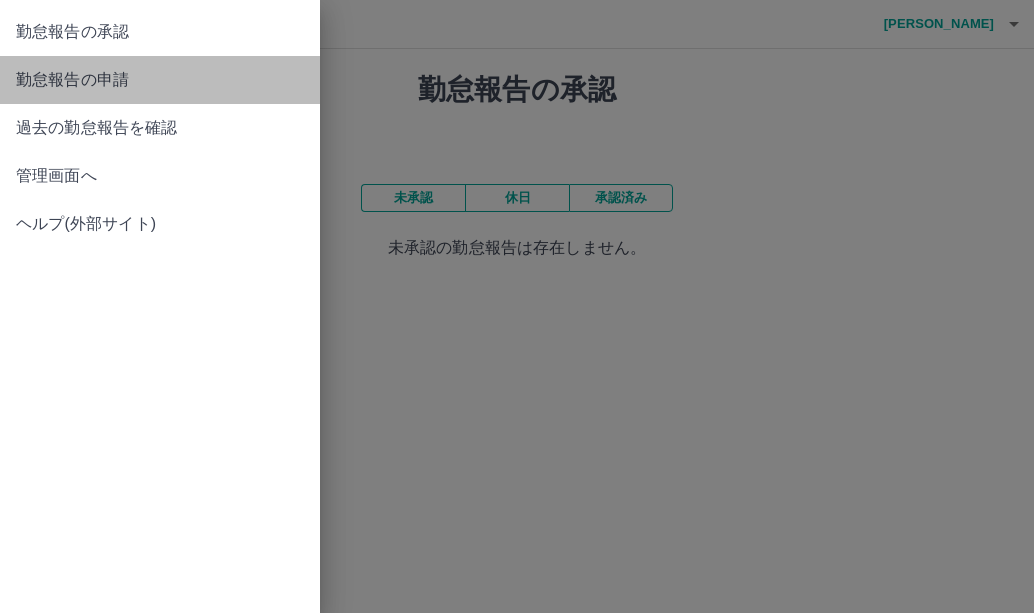 click on "勤怠報告の申請" at bounding box center (160, 80) 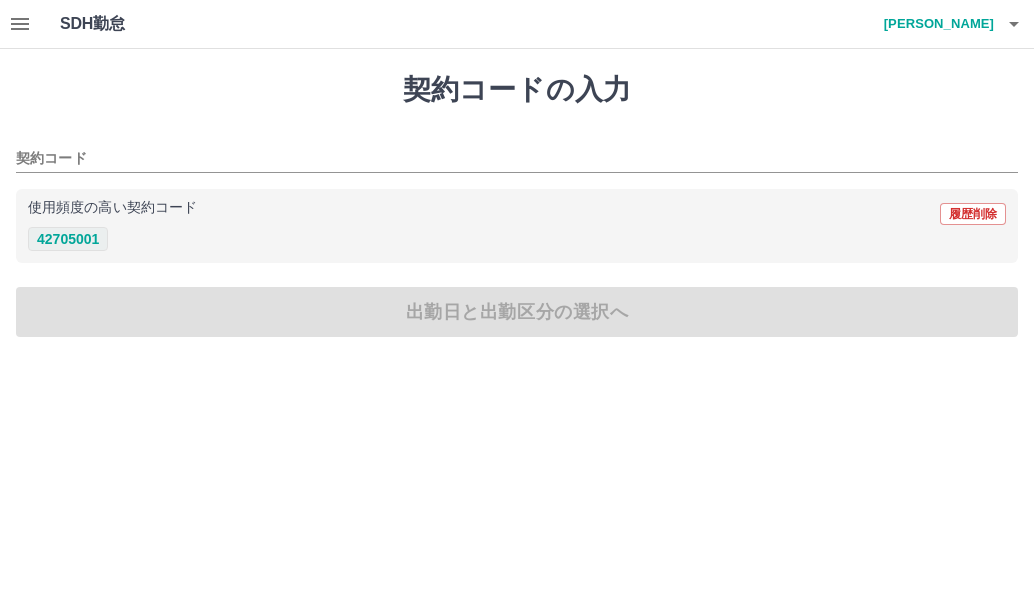 click on "42705001" at bounding box center [68, 239] 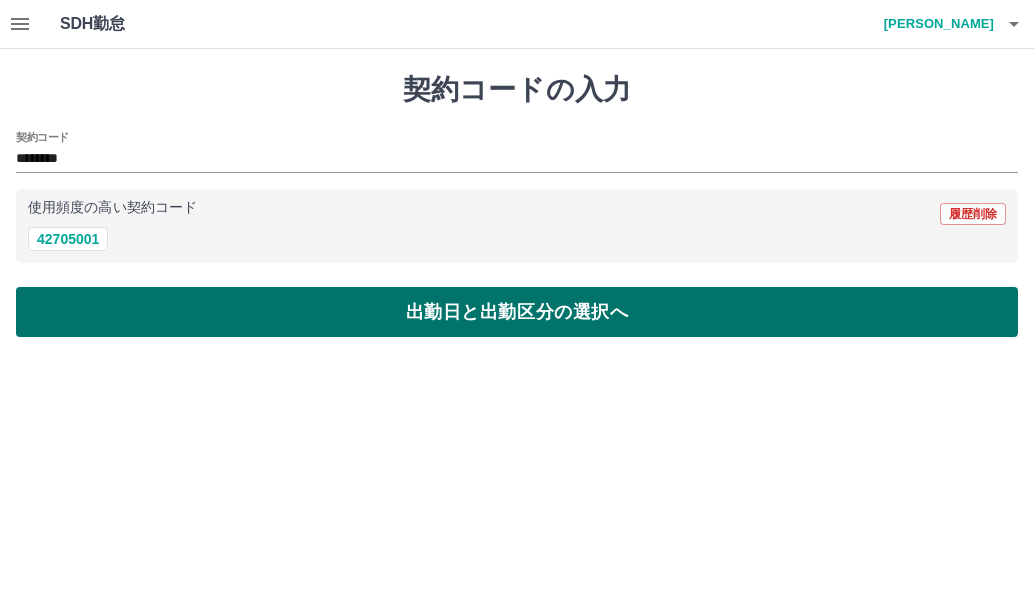 click on "出勤日と出勤区分の選択へ" at bounding box center (517, 312) 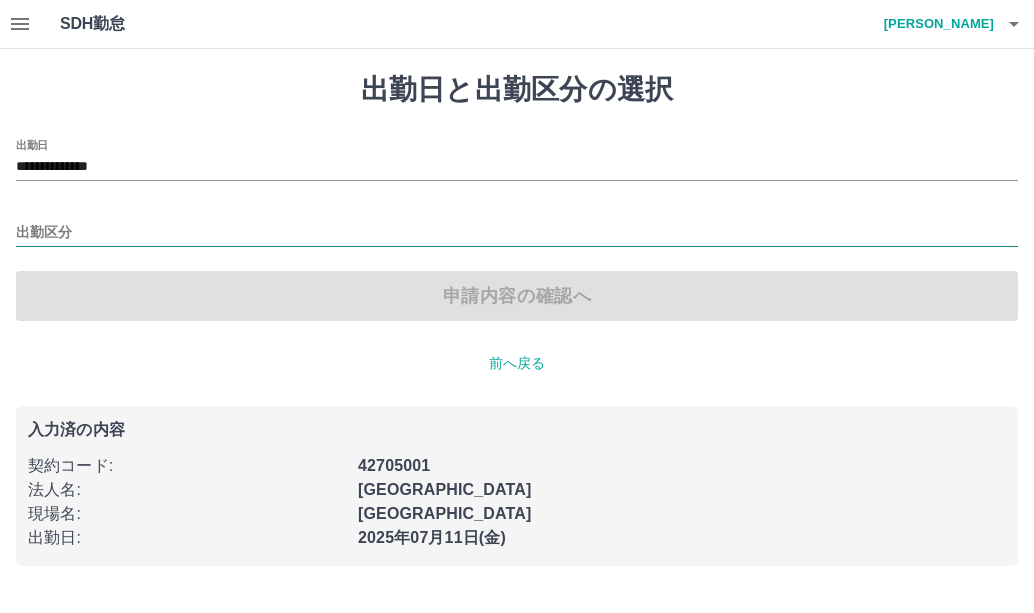 click on "出勤区分" at bounding box center [517, 233] 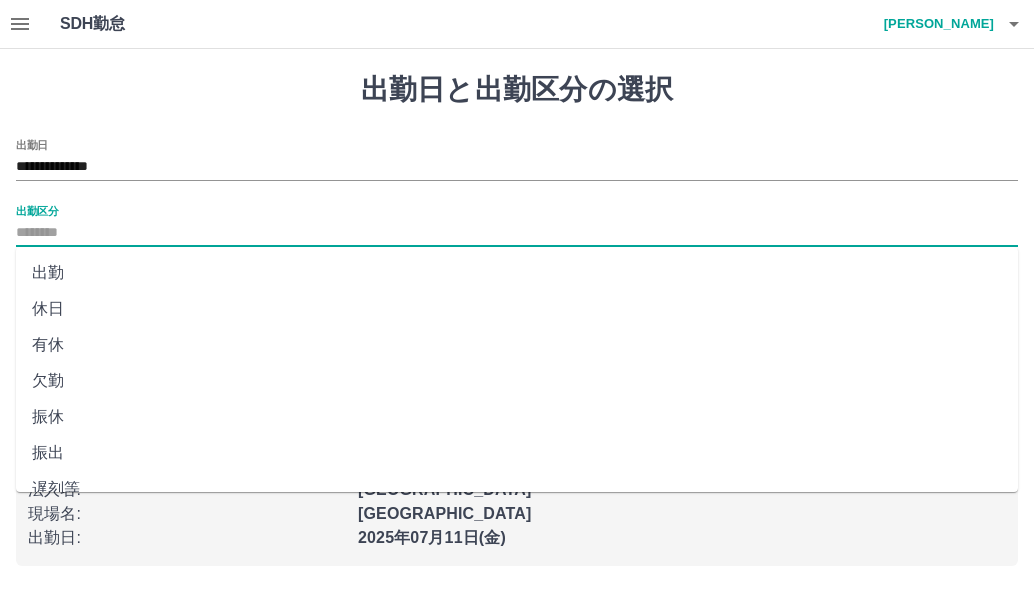 click on "出勤" at bounding box center [517, 273] 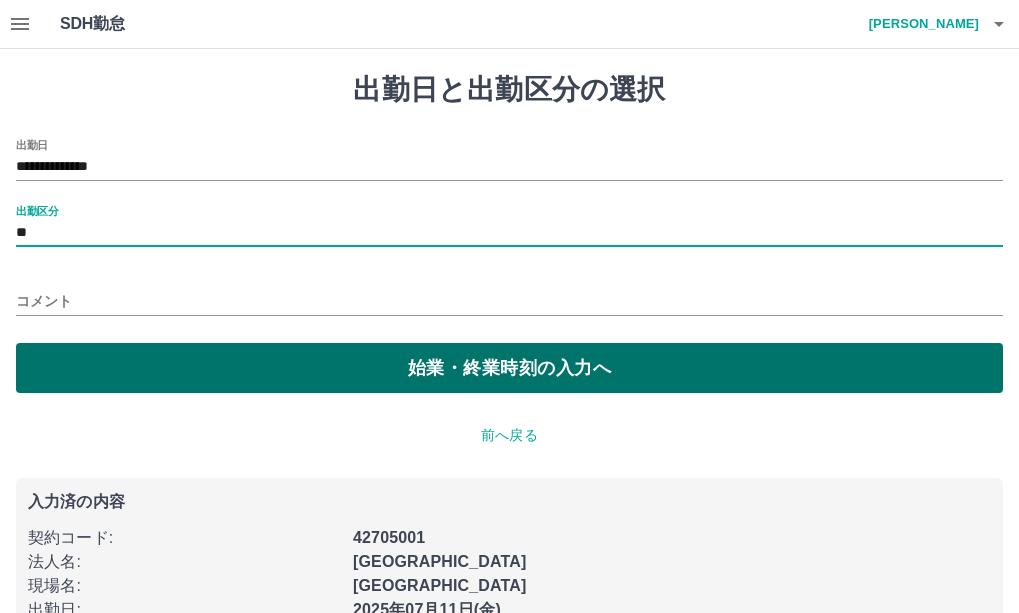 click on "始業・終業時刻の入力へ" at bounding box center [509, 368] 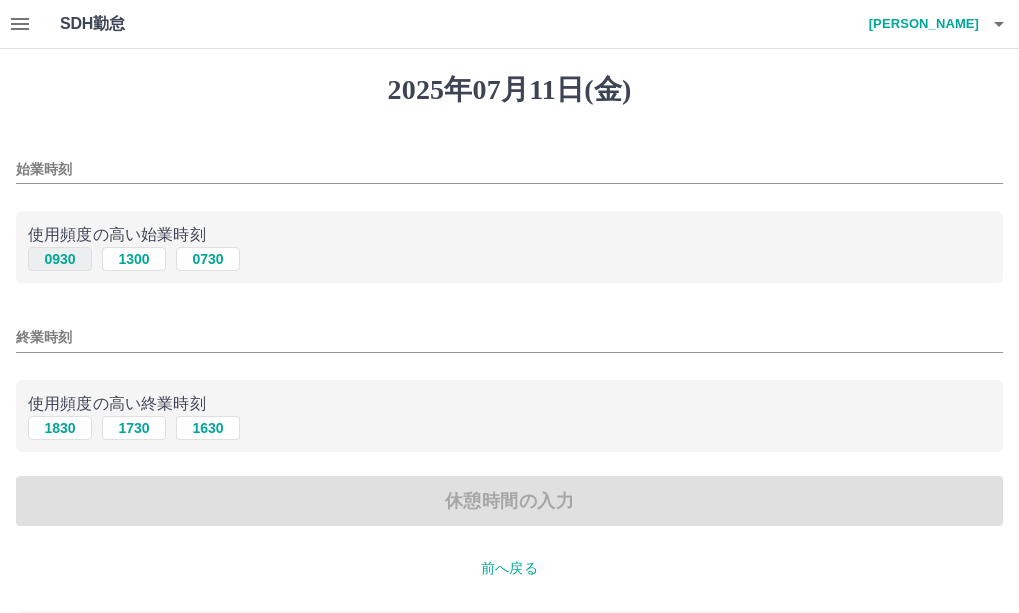 click on "0930" at bounding box center [60, 259] 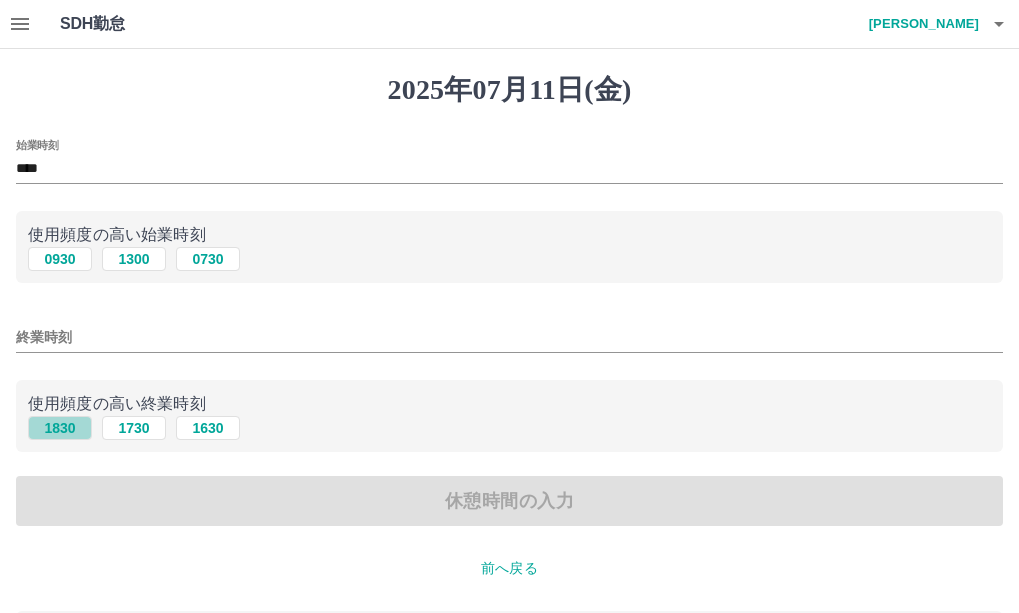 click on "1830" at bounding box center (60, 428) 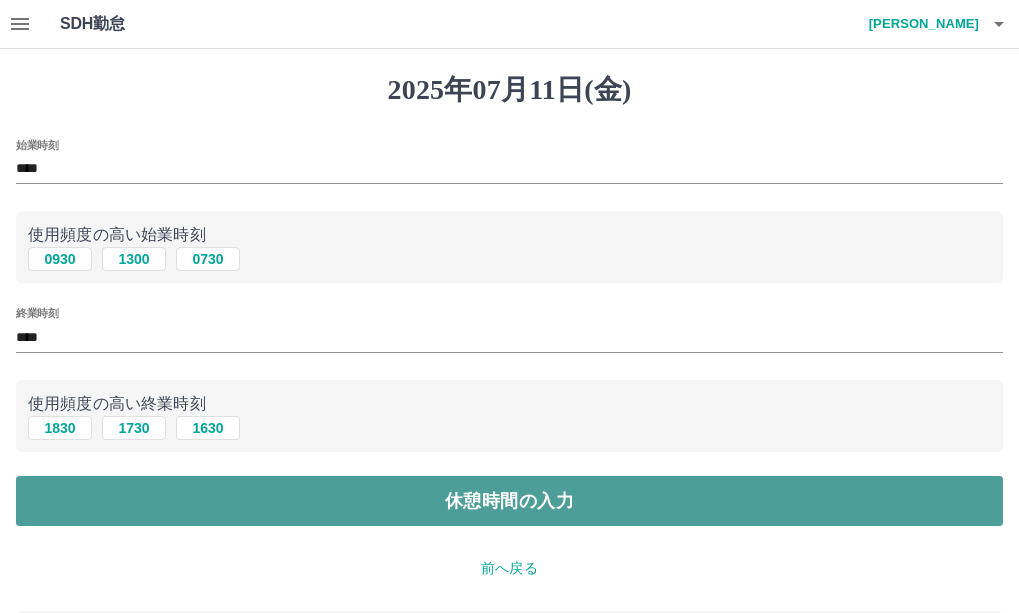 click on "休憩時間の入力" at bounding box center [509, 501] 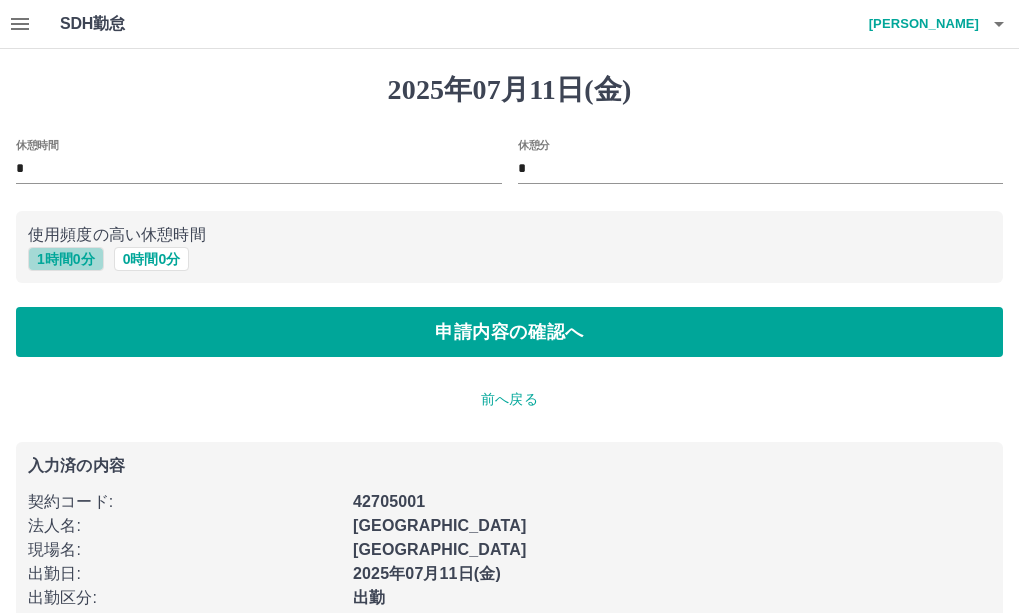 click on "1 時間 0 分" at bounding box center (66, 259) 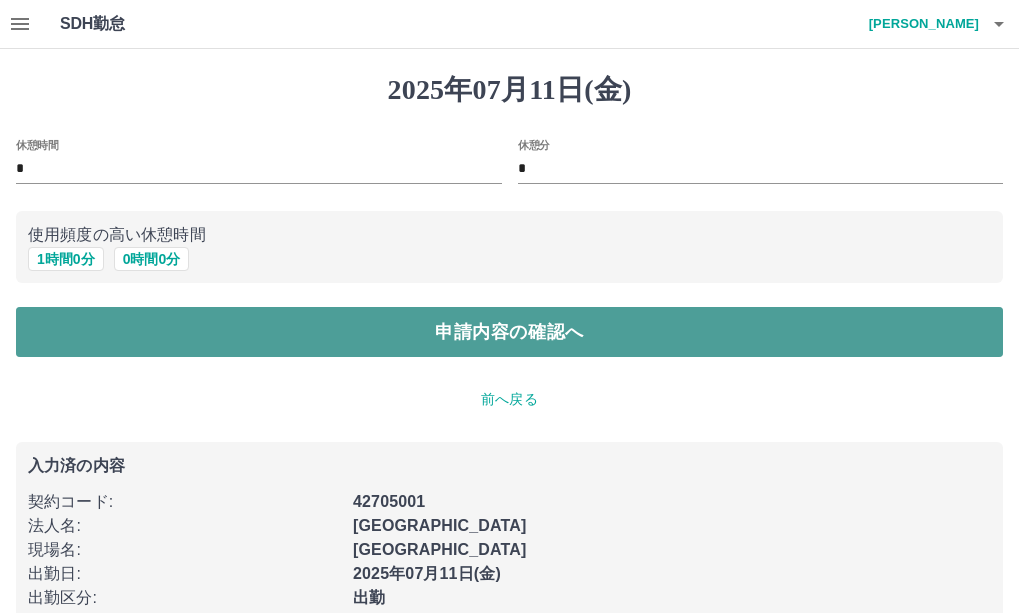 click on "申請内容の確認へ" at bounding box center [509, 332] 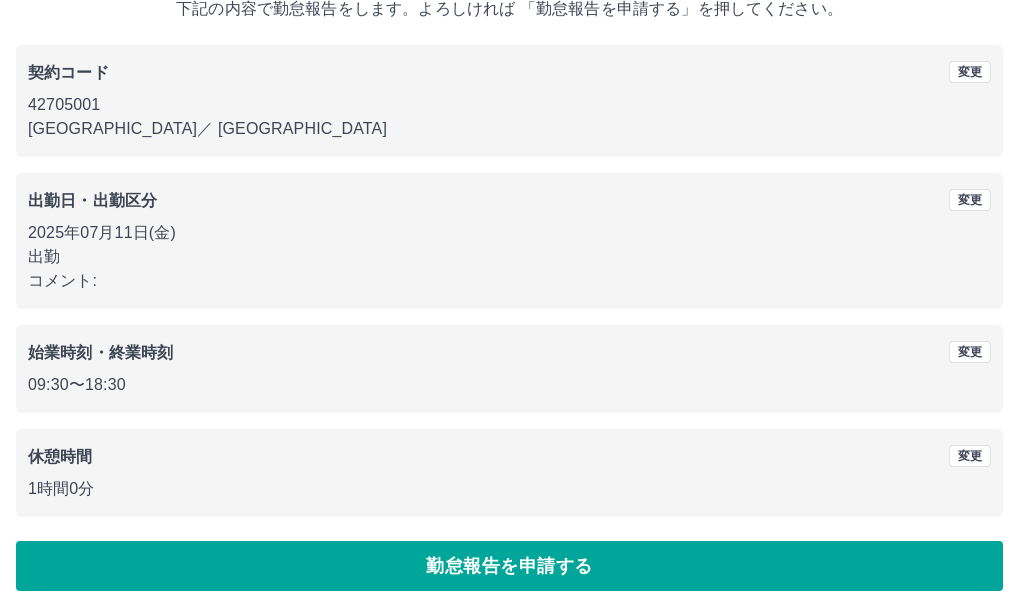 scroll, scrollTop: 136, scrollLeft: 0, axis: vertical 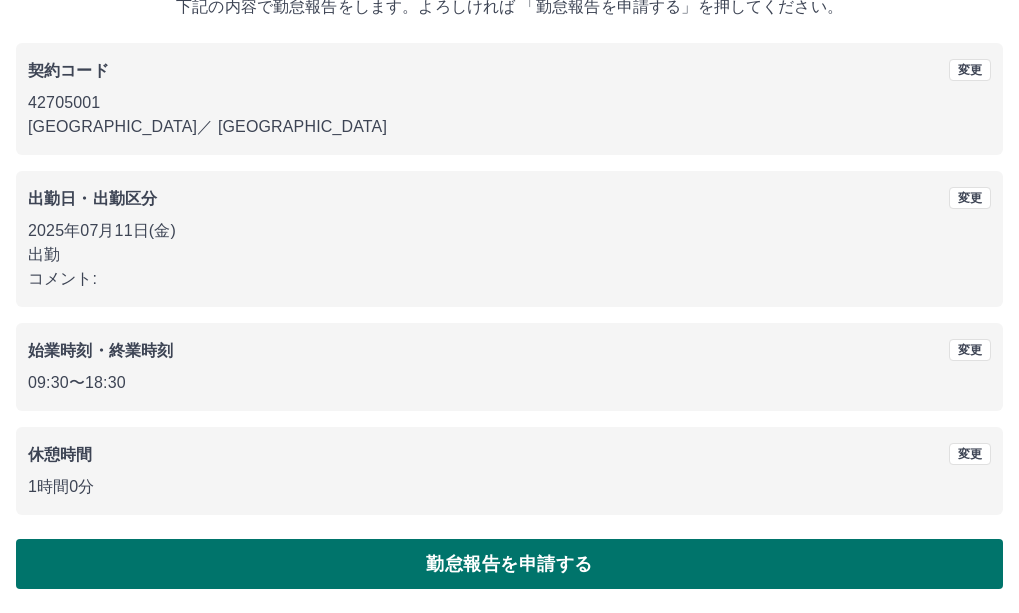 click on "勤怠報告を申請する" at bounding box center (509, 564) 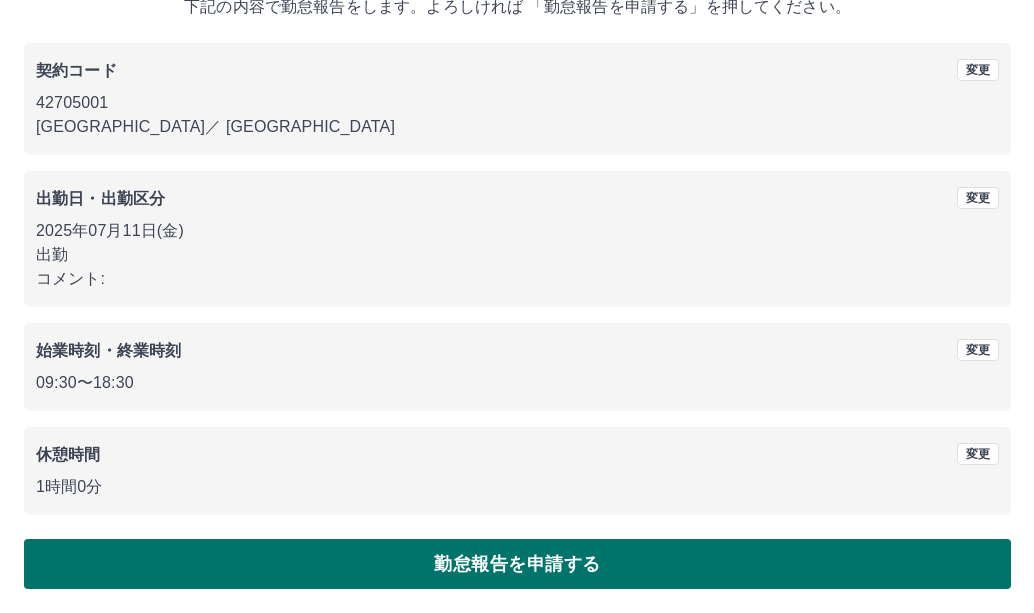 scroll, scrollTop: 0, scrollLeft: 0, axis: both 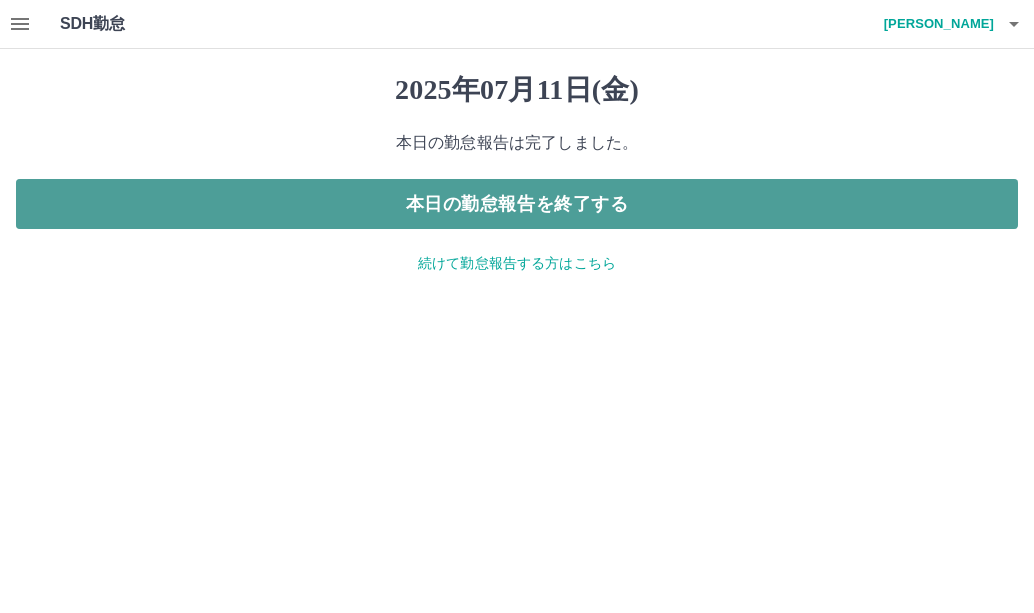 click on "本日の勤怠報告を終了する" at bounding box center [517, 204] 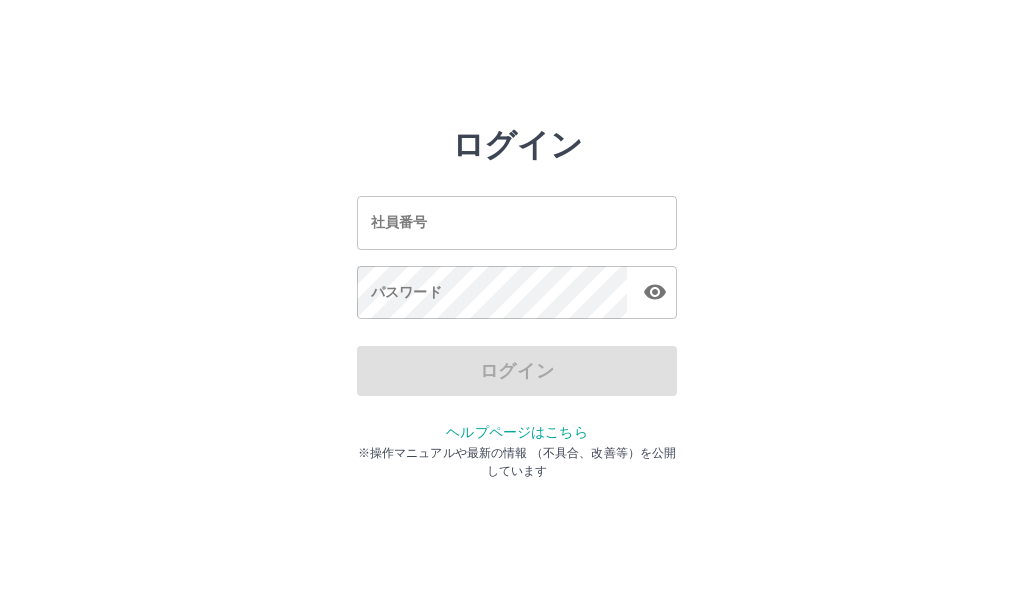 scroll, scrollTop: 0, scrollLeft: 0, axis: both 